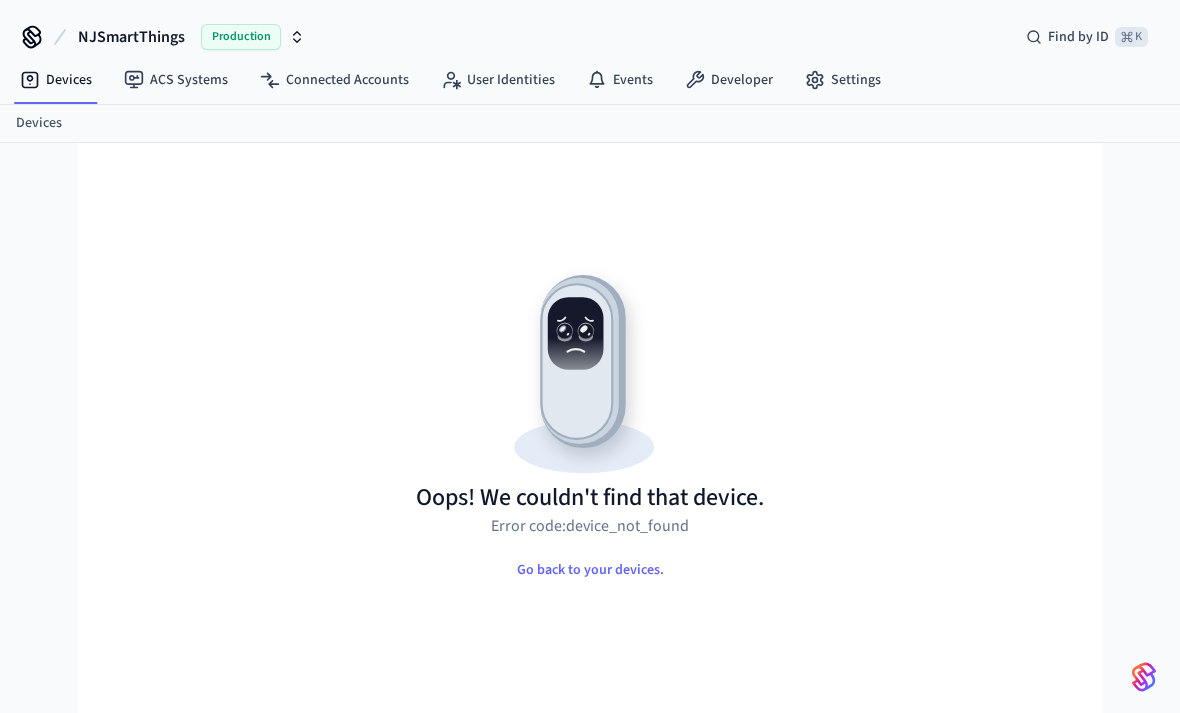 scroll, scrollTop: 0, scrollLeft: 0, axis: both 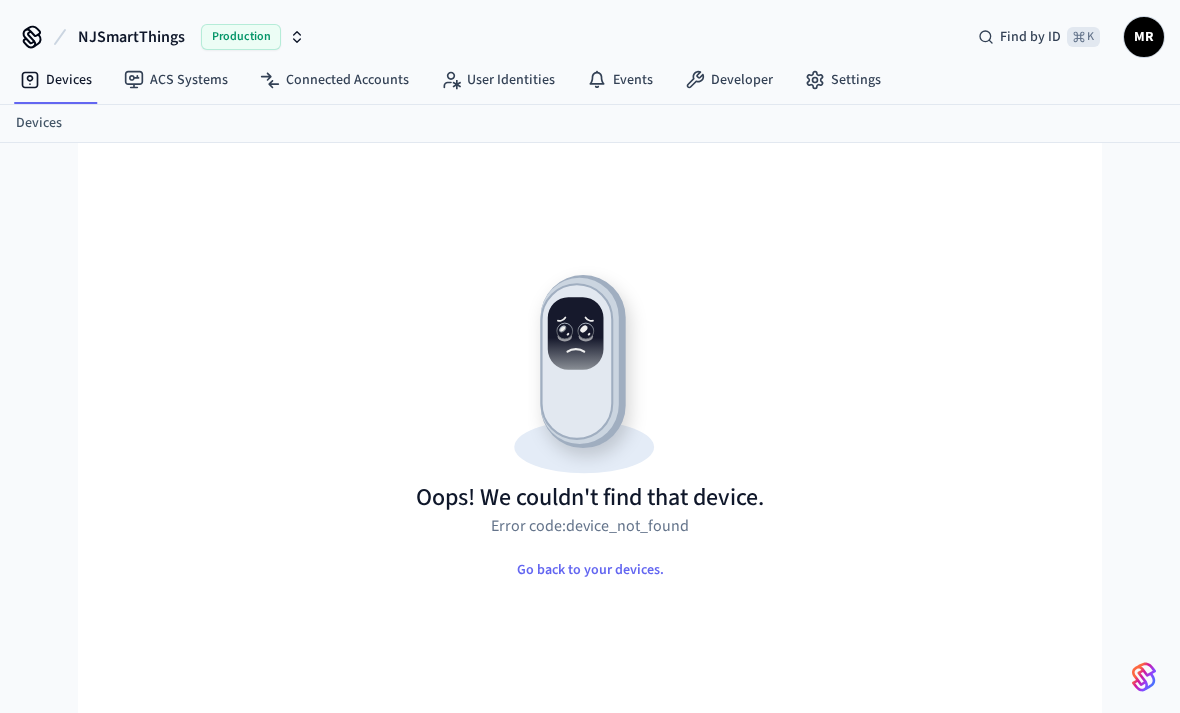click on "NJSmartThings" at bounding box center (131, 37) 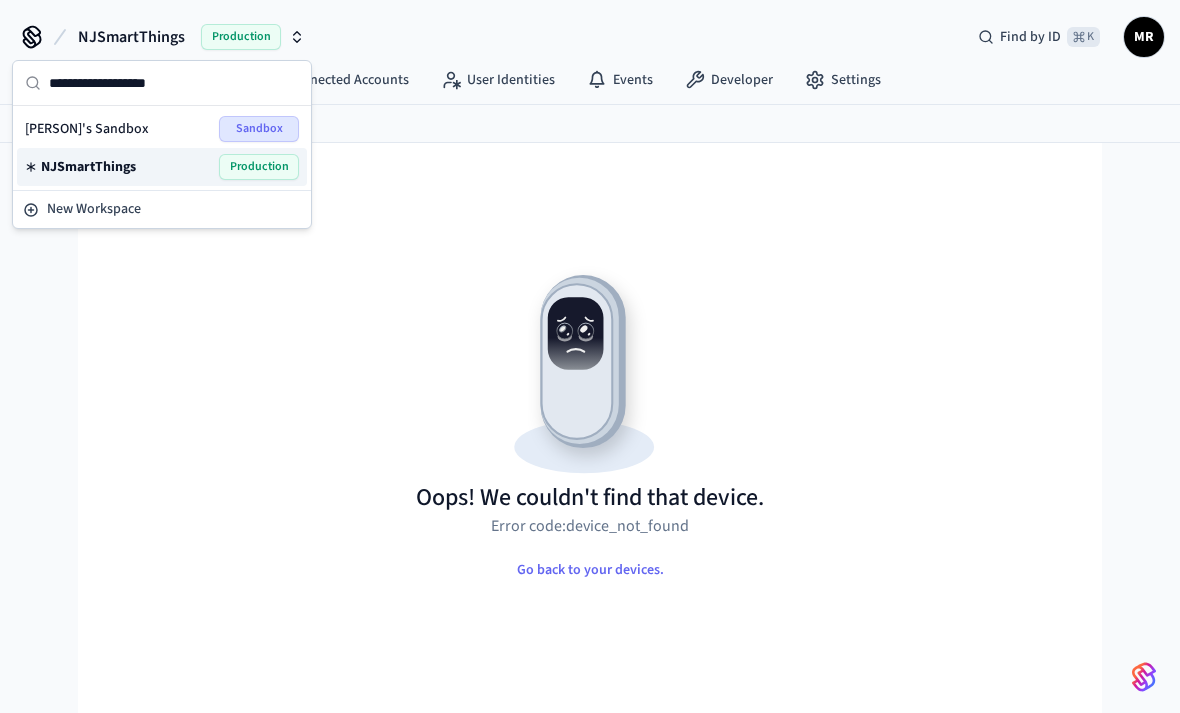 click on "NJSmartThings" at bounding box center (88, 167) 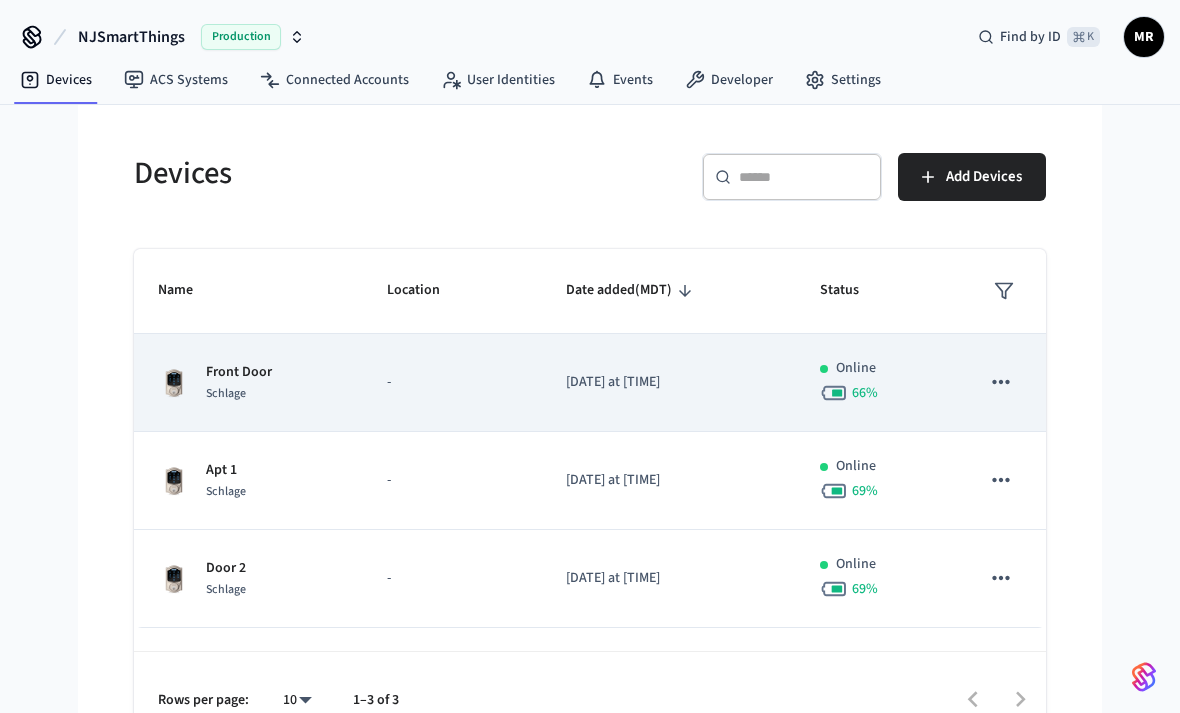 click on "Front Door" at bounding box center (239, 372) 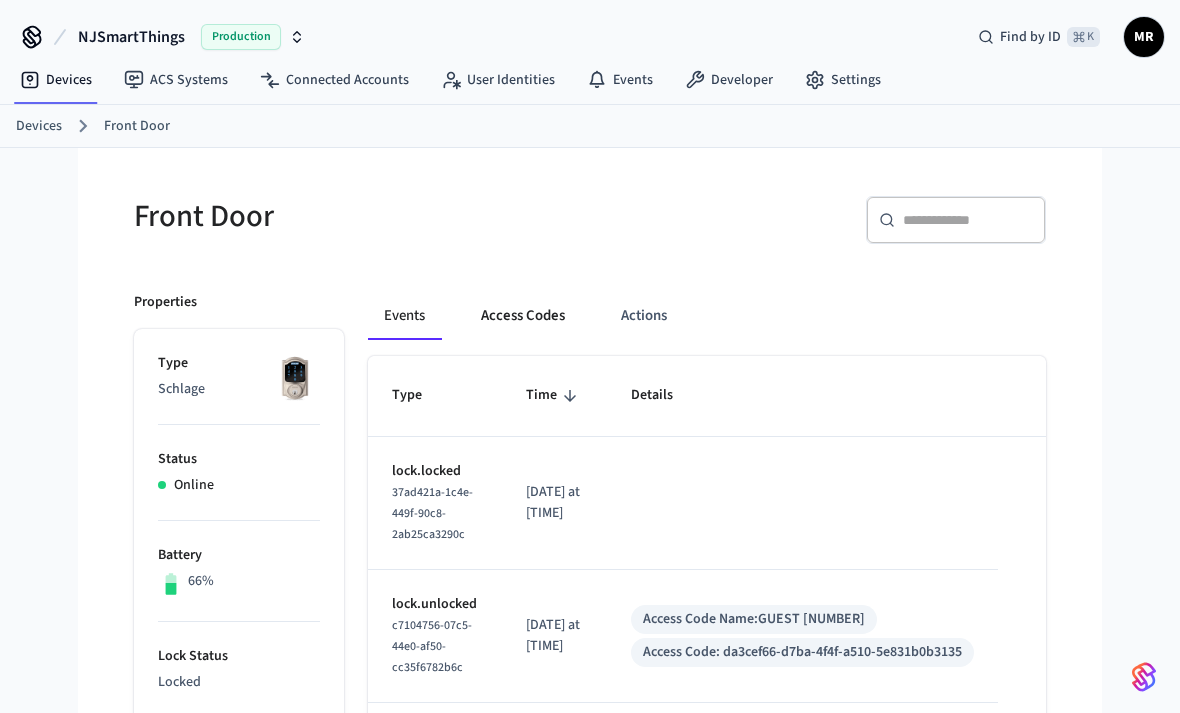 click on "Access Codes" at bounding box center (523, 316) 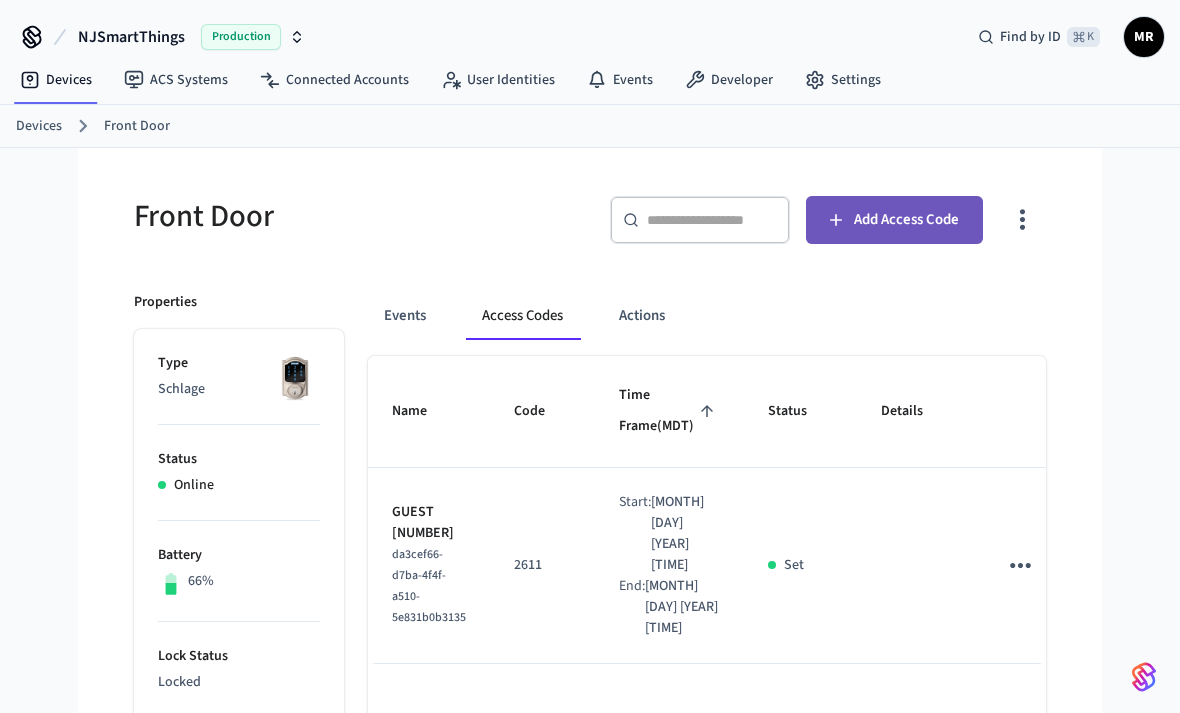 click on "Add Access Code" at bounding box center (906, 220) 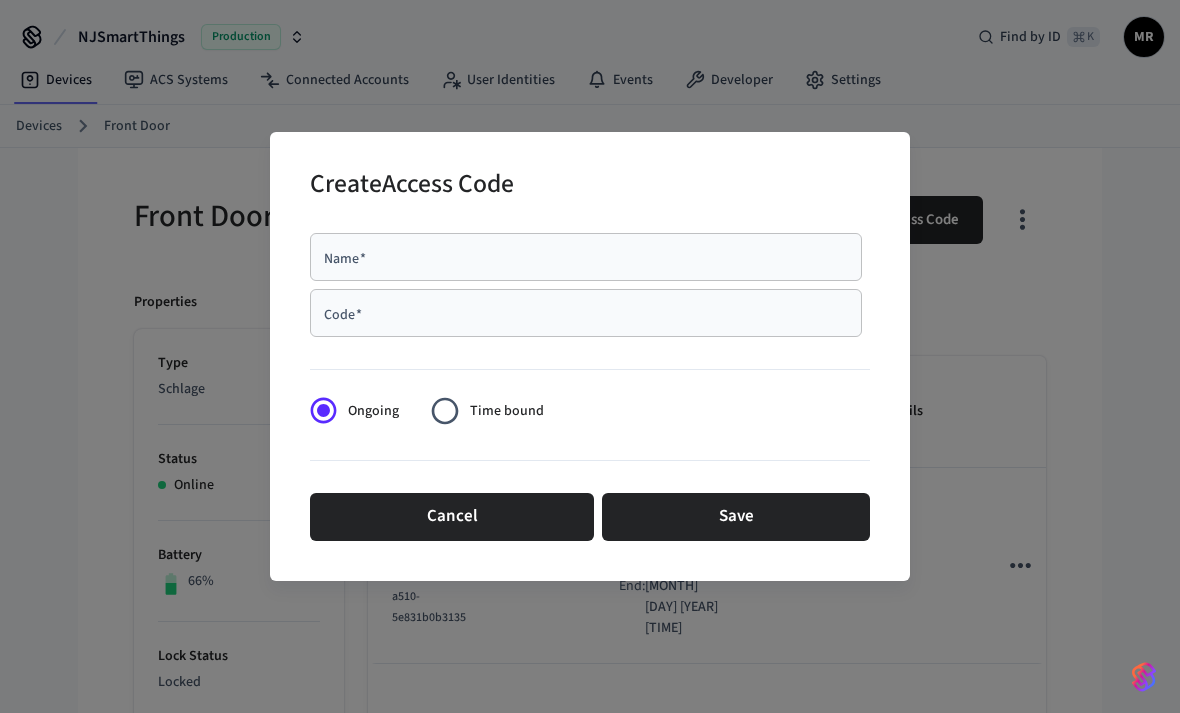 click on "Code   *" at bounding box center [586, 313] 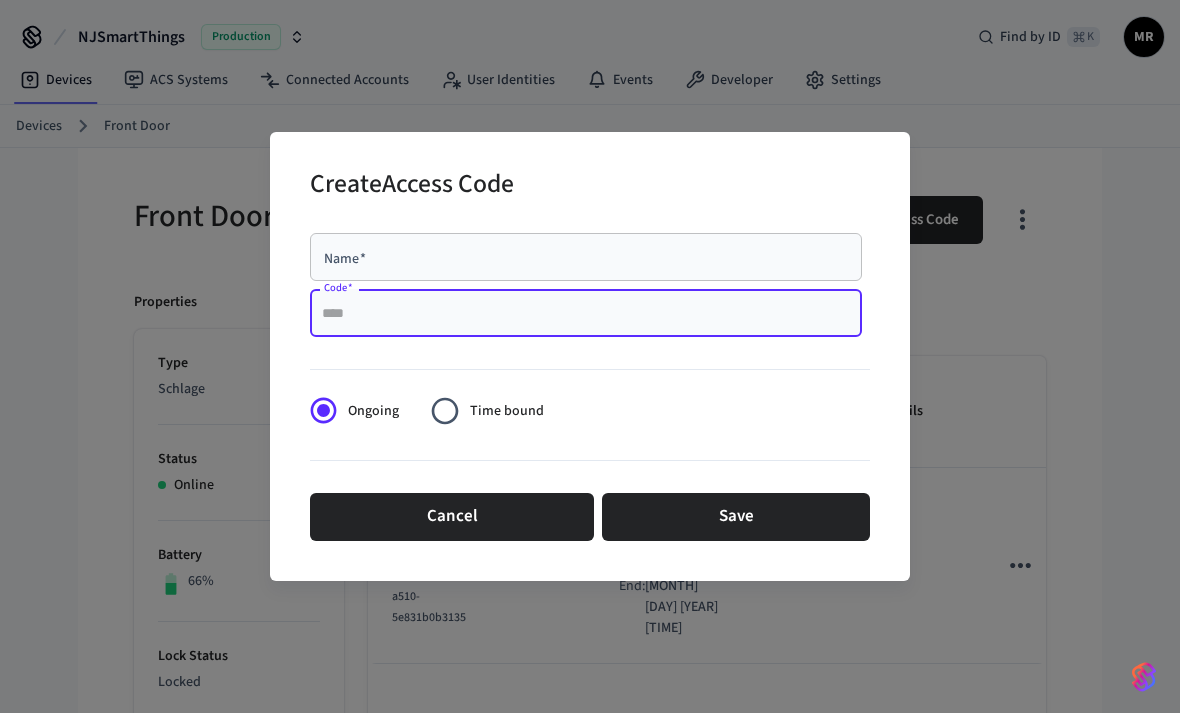 click on "Code   *" at bounding box center (586, 313) 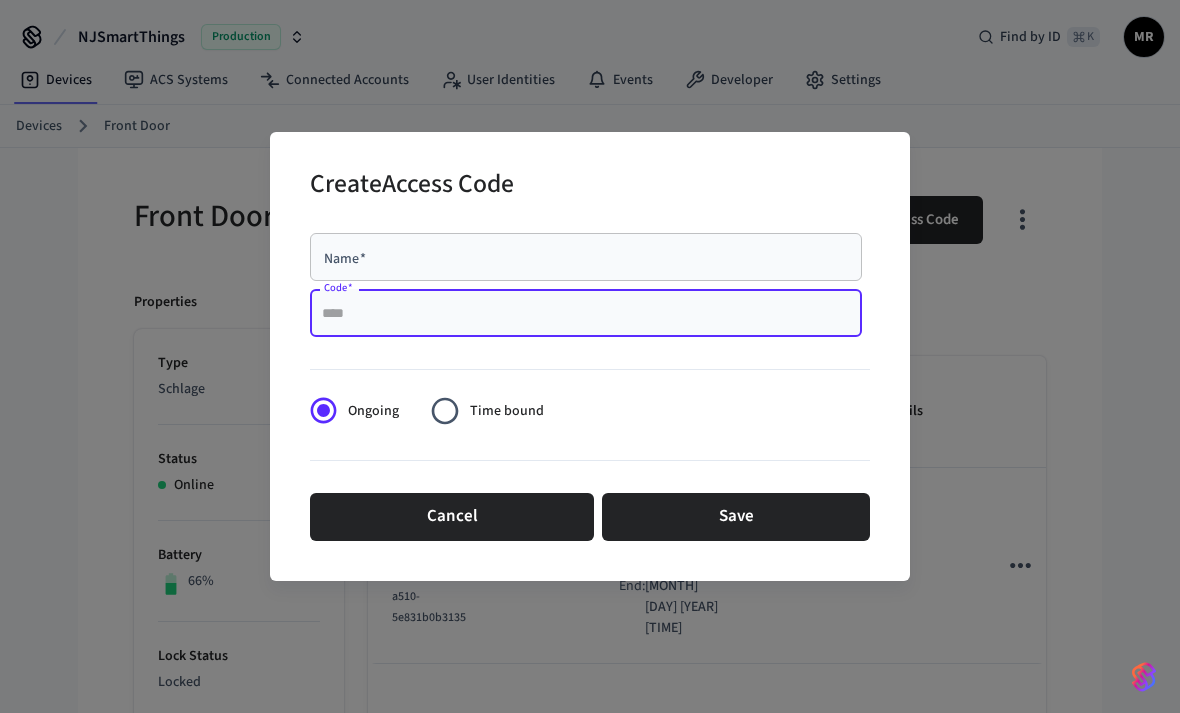 paste on "****" 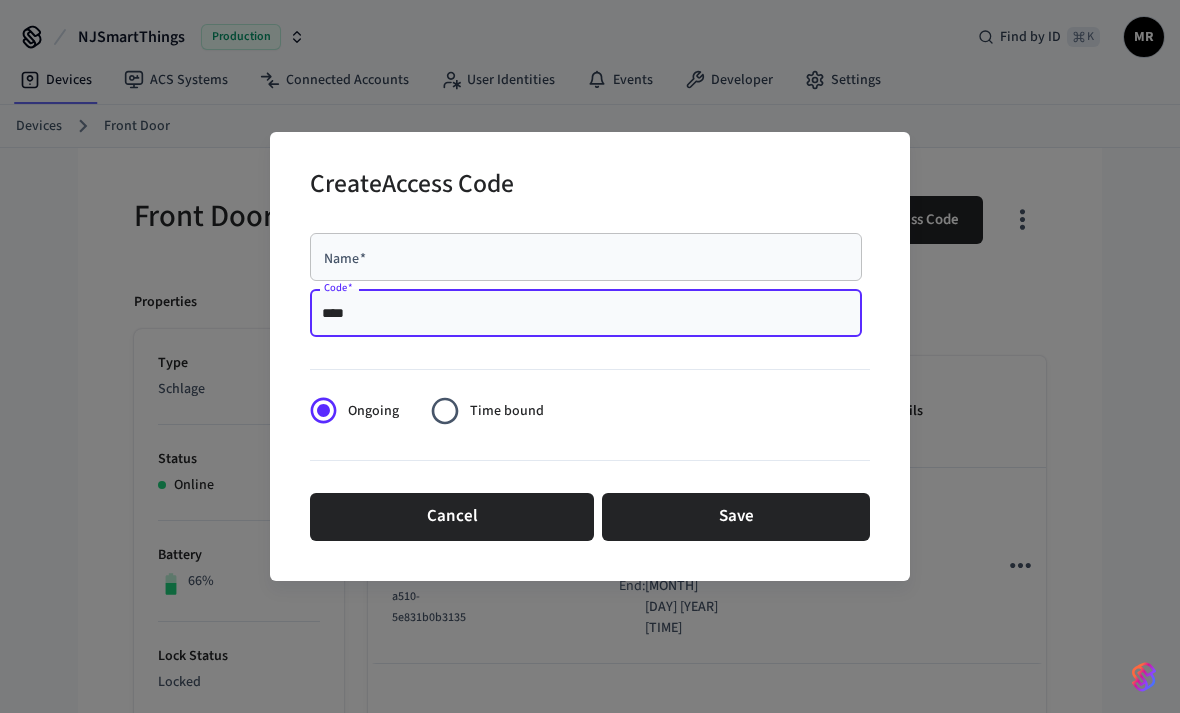 type on "****" 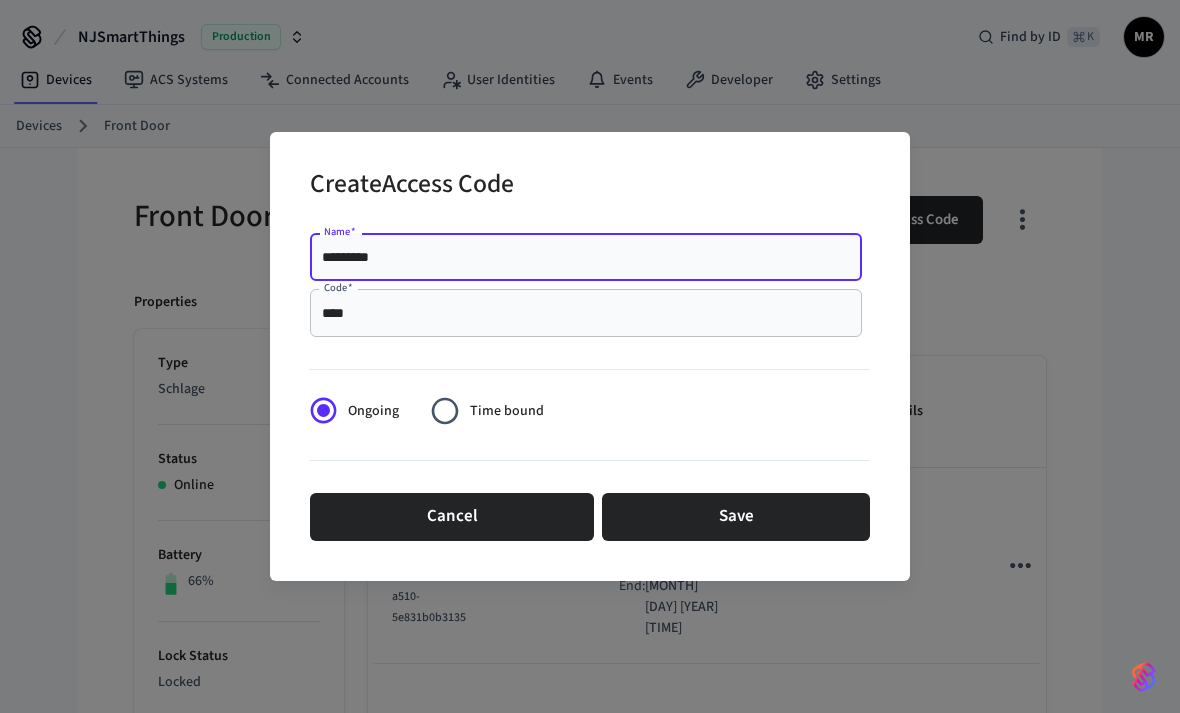 type on "*********" 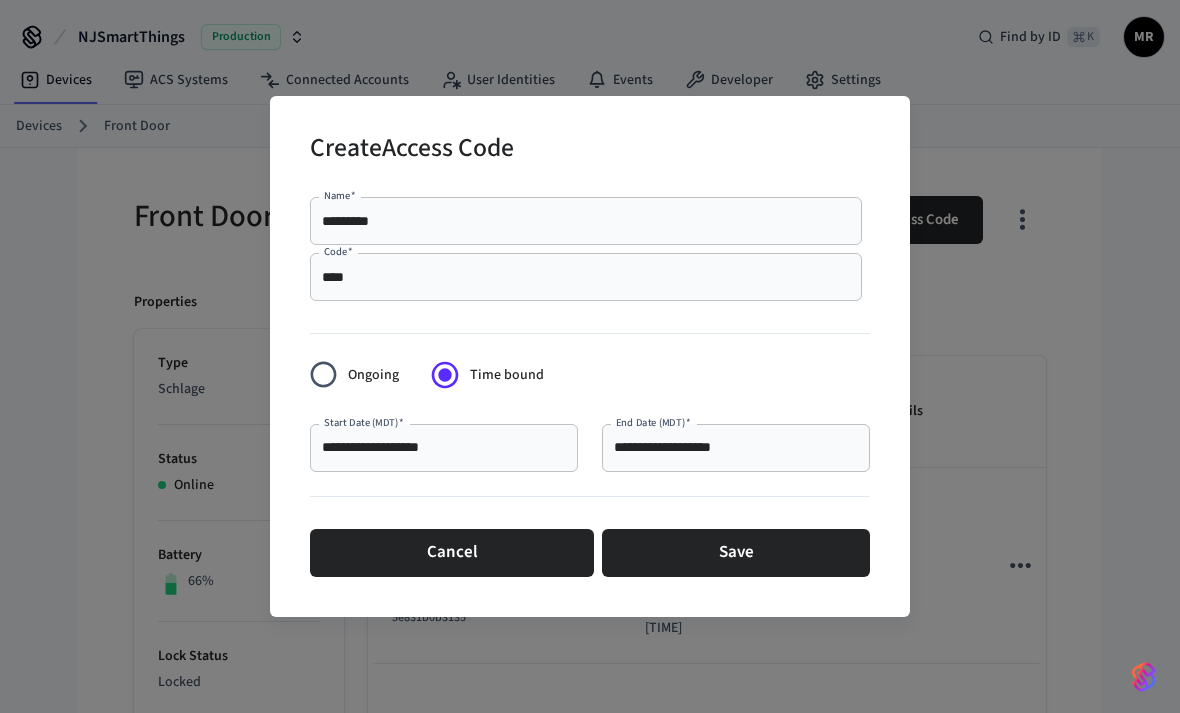click on "**********" at bounding box center (444, 448) 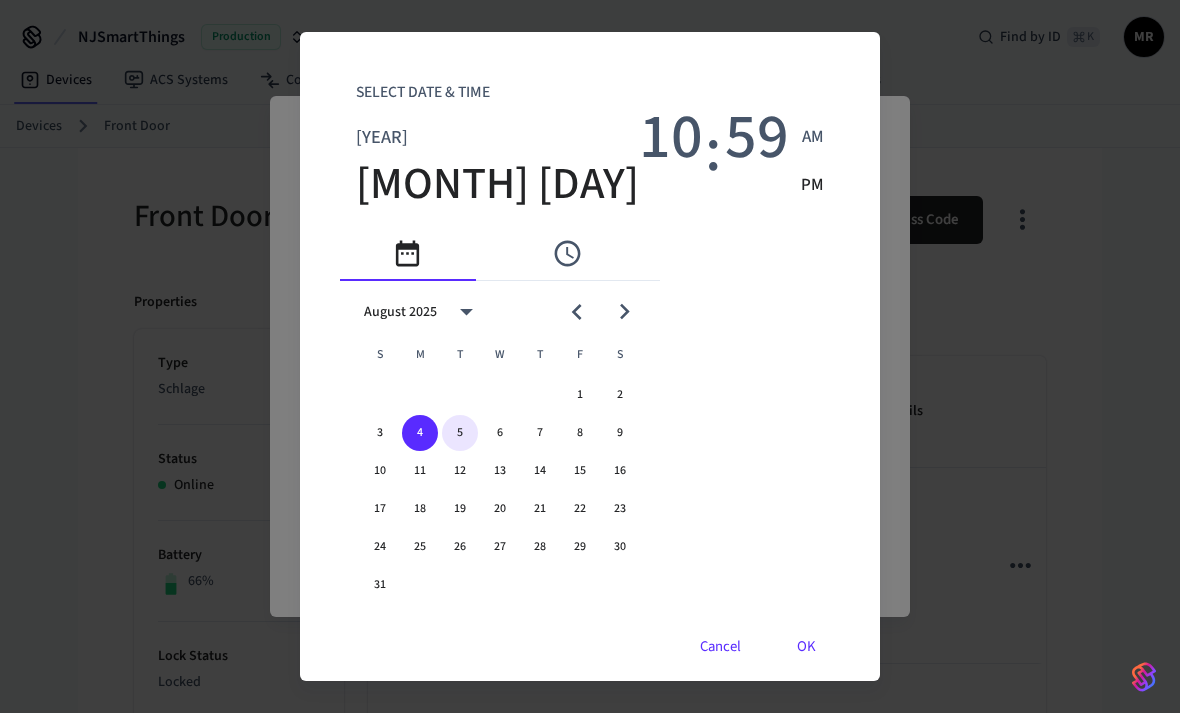 click on "5" at bounding box center (460, 433) 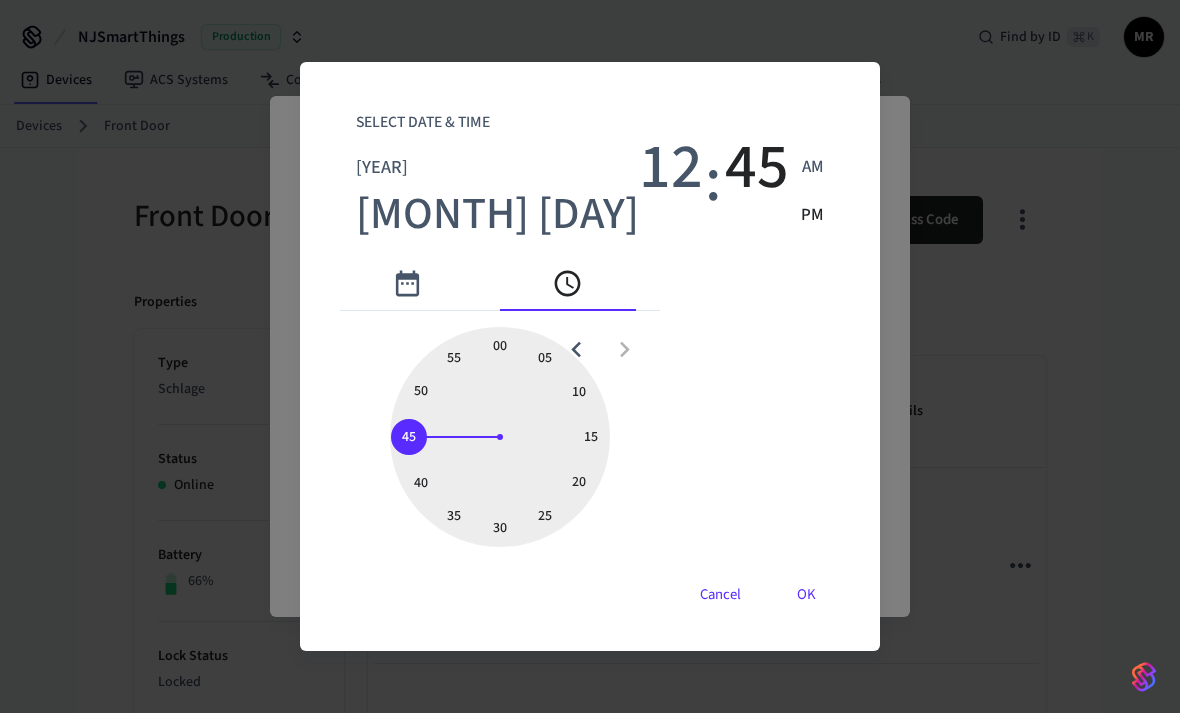 type on "**********" 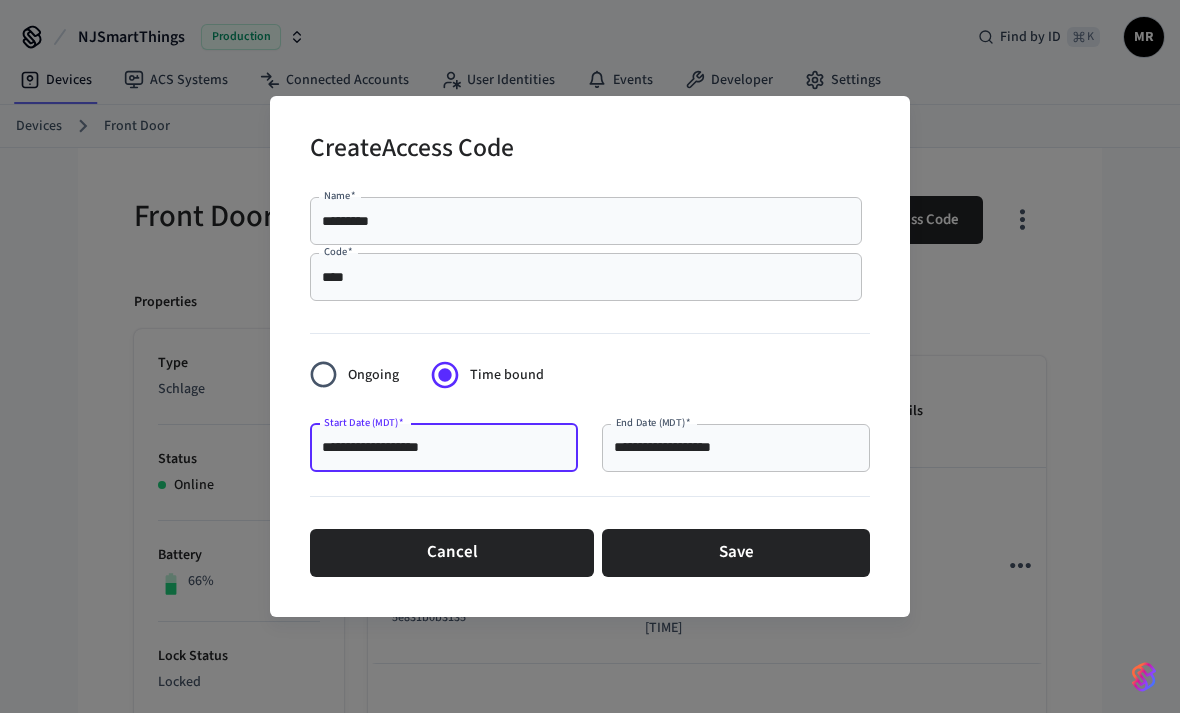 click on "**********" at bounding box center (736, 448) 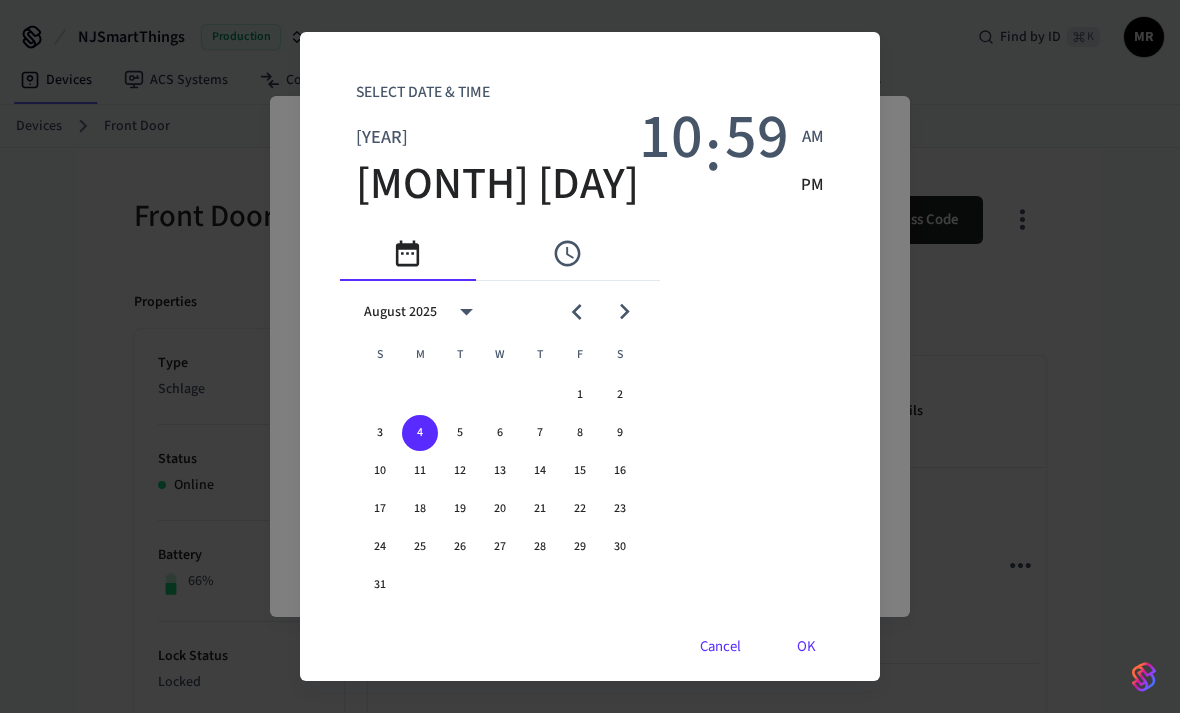 click on "[MONTH] [DAY]" at bounding box center [497, 185] 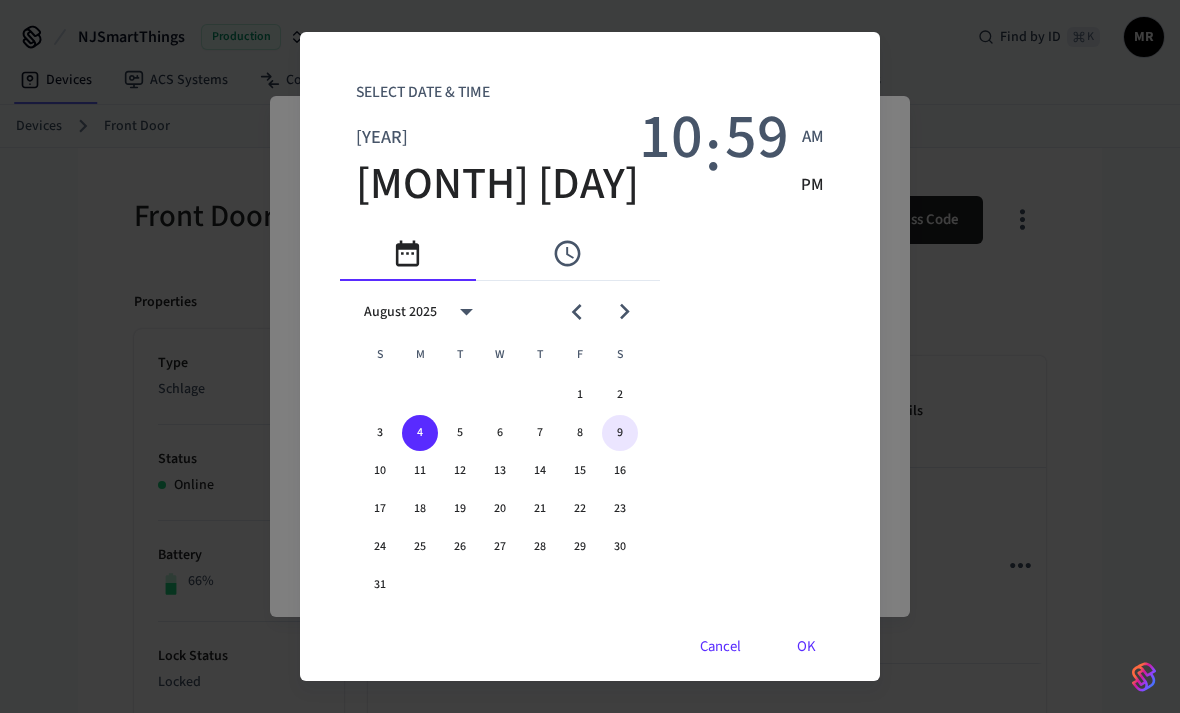 click on "9" at bounding box center (620, 433) 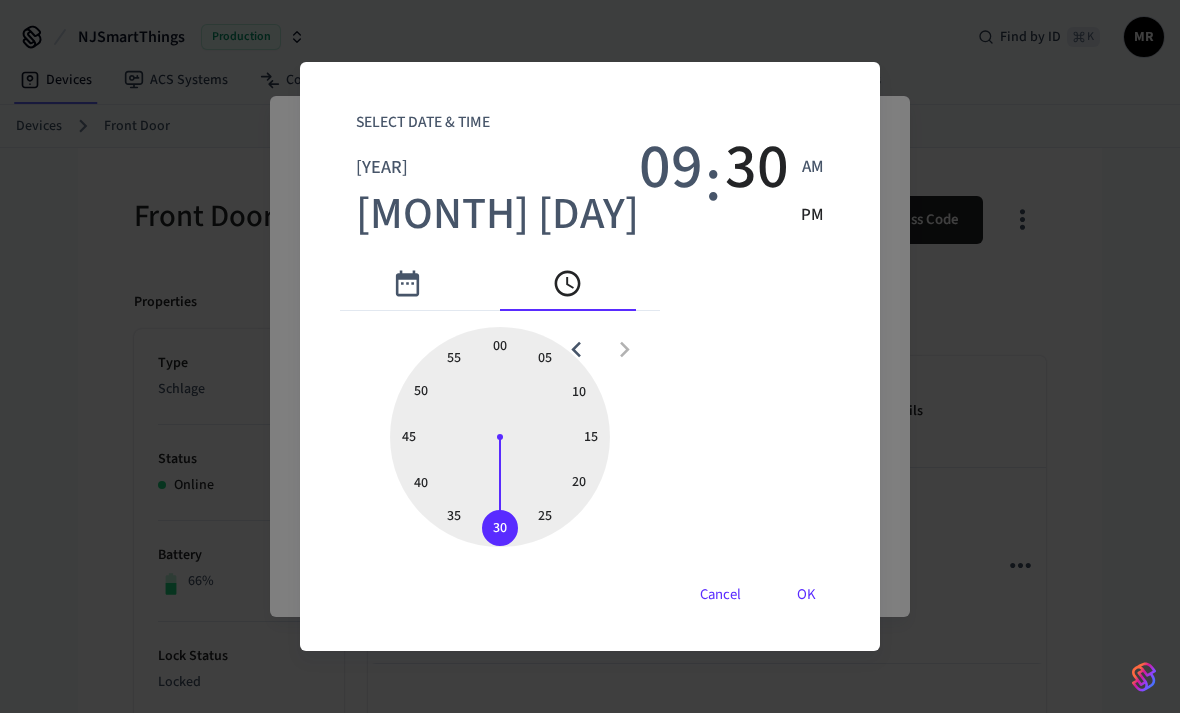 click on "AM" at bounding box center [813, 168] 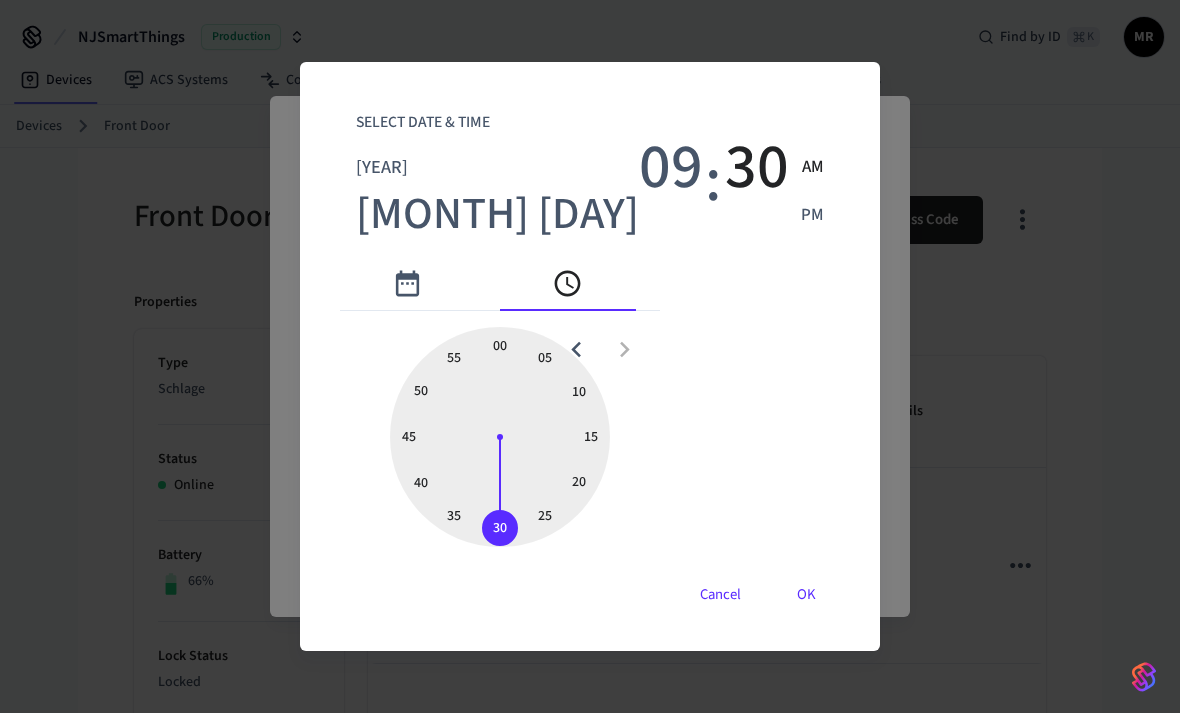 click on "OK" at bounding box center [806, 595] 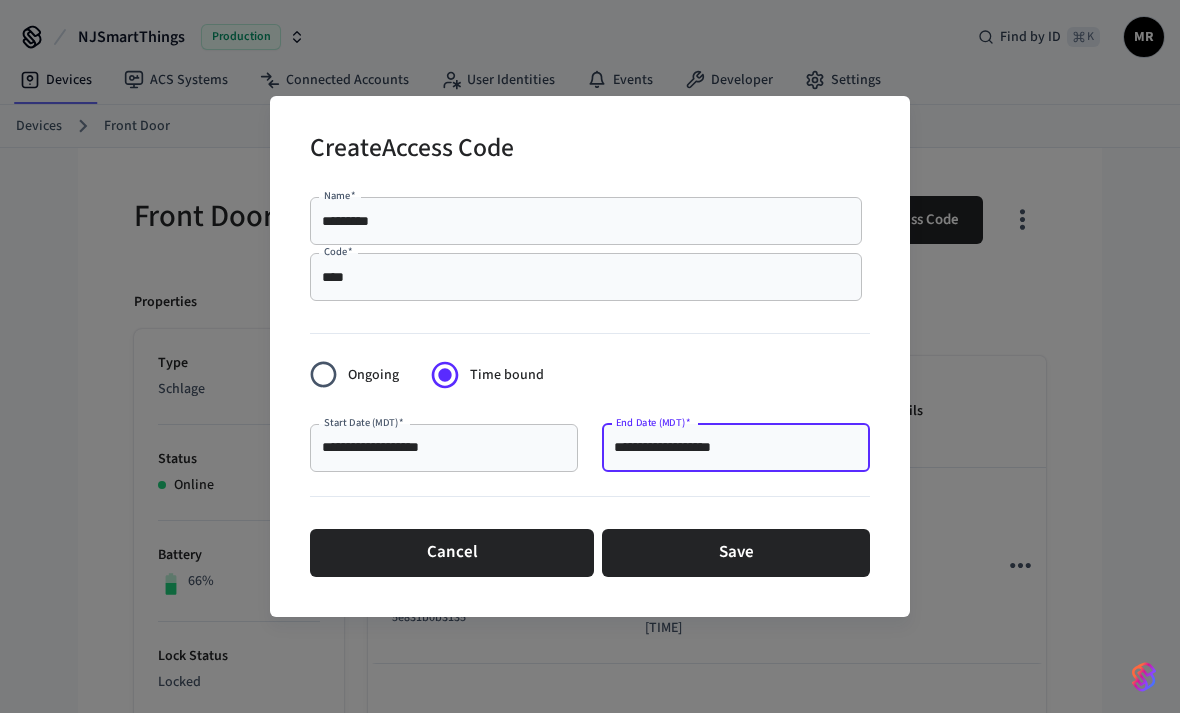 click on "****" at bounding box center [586, 277] 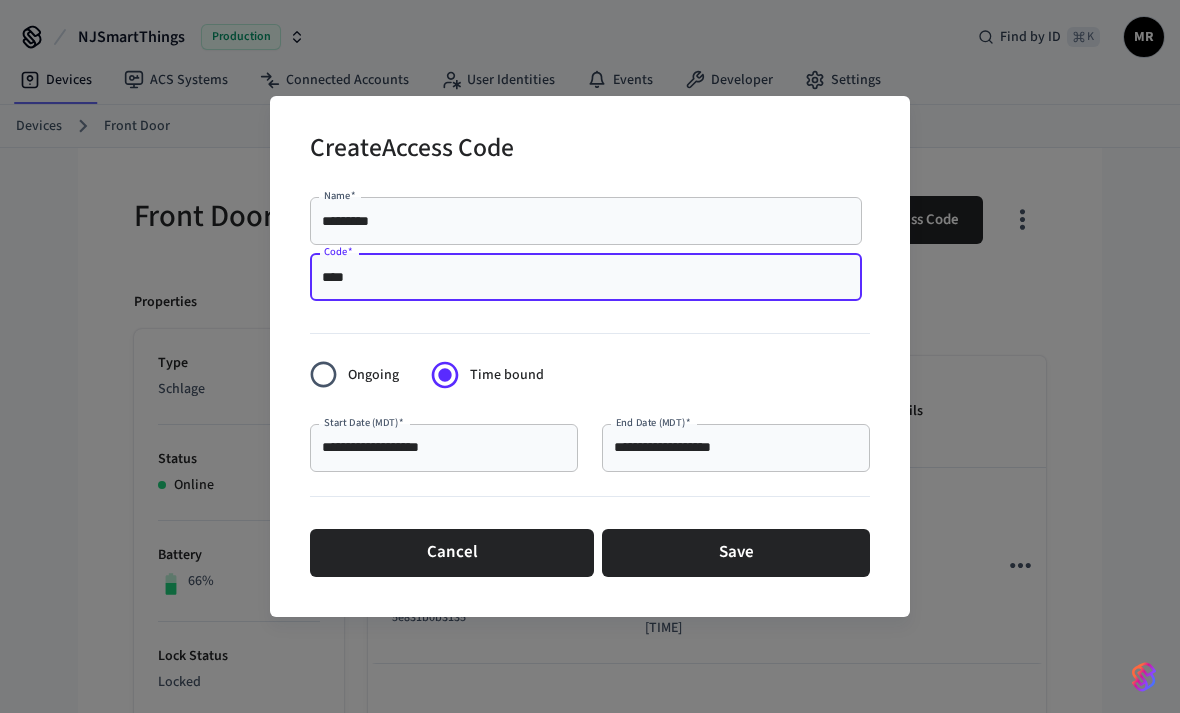 click on "****" at bounding box center (586, 277) 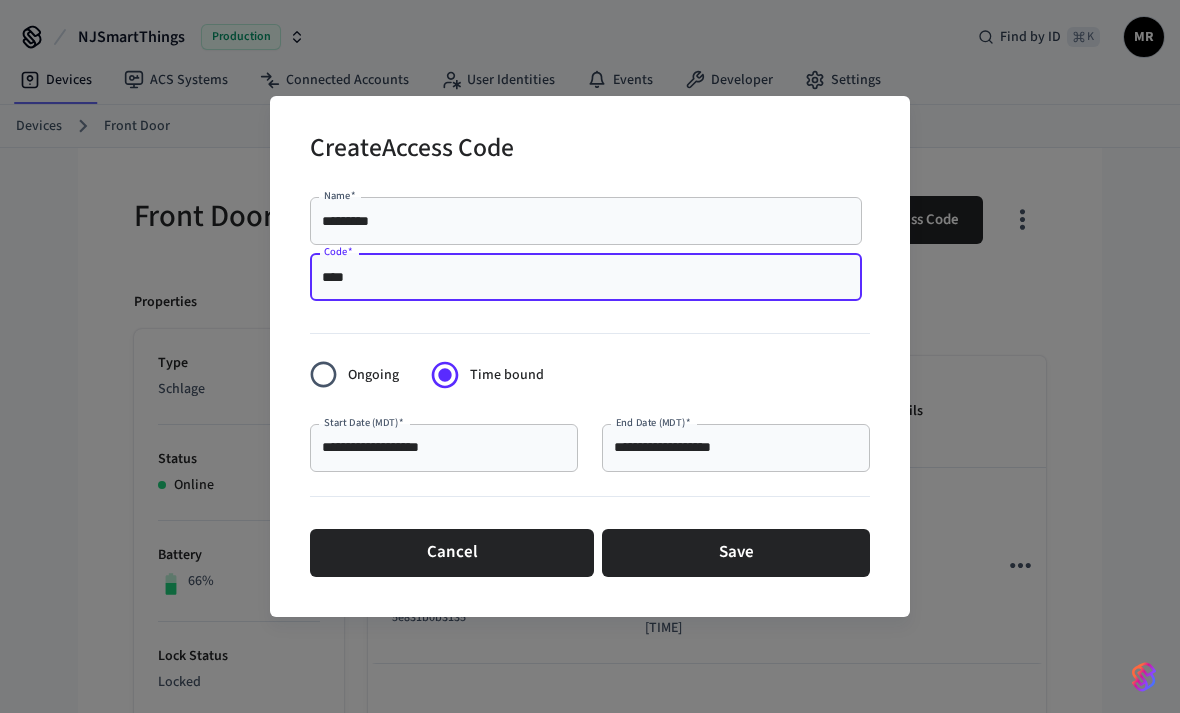 click on "****" at bounding box center (586, 277) 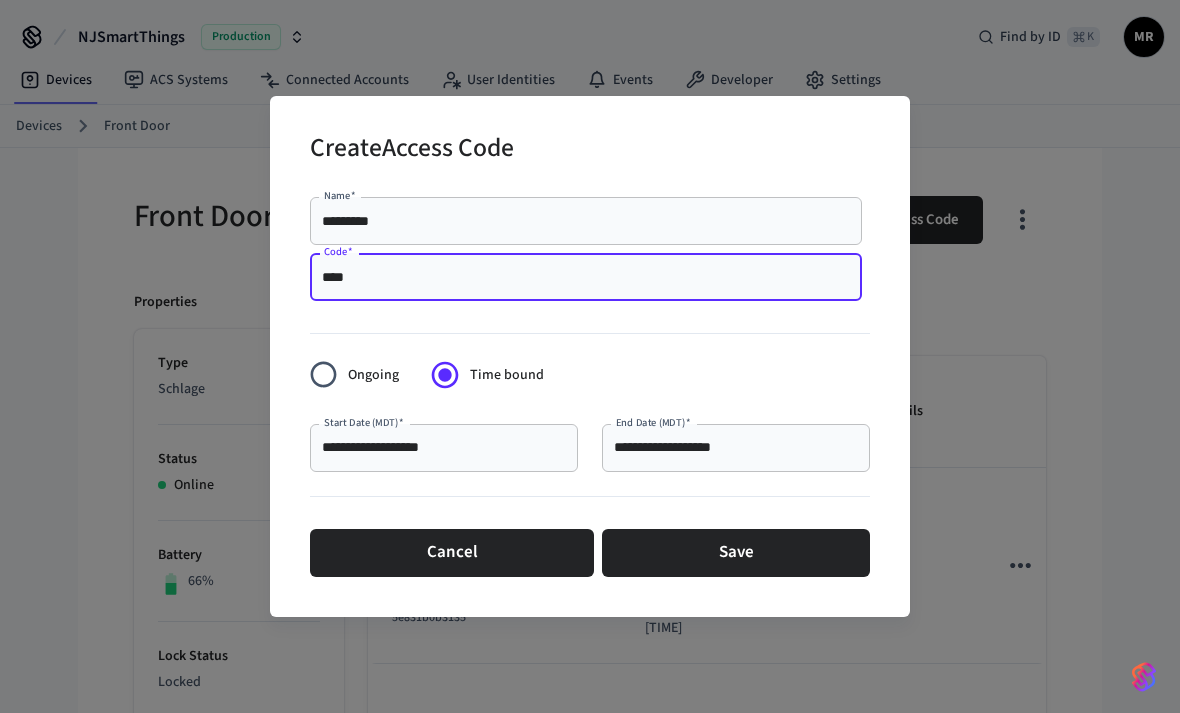 click on "****" at bounding box center (586, 277) 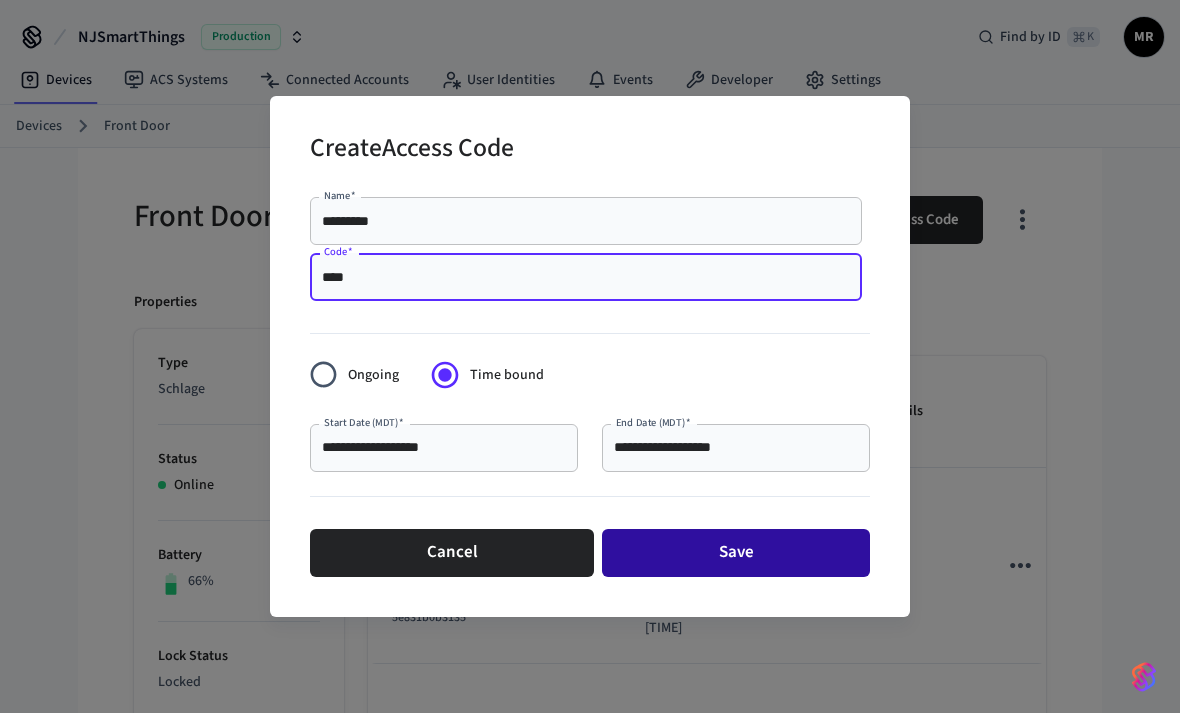 click on "Save" at bounding box center [736, 553] 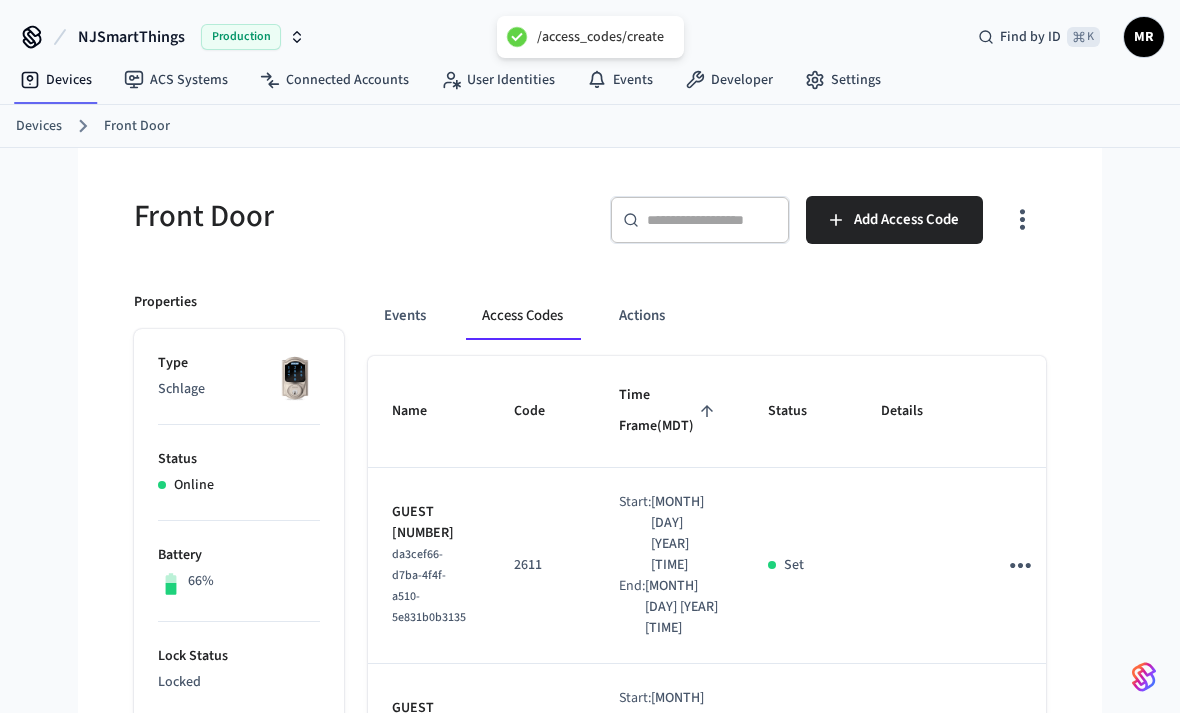 type 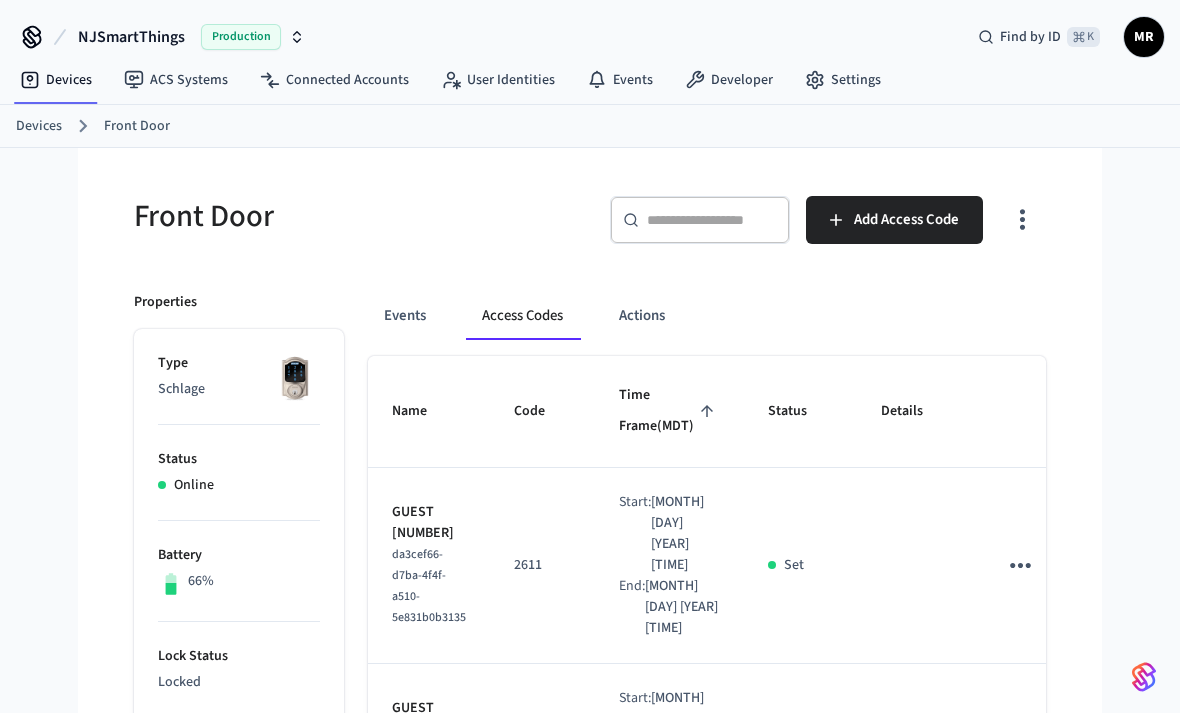 click on "NJSmartThings" at bounding box center [131, 37] 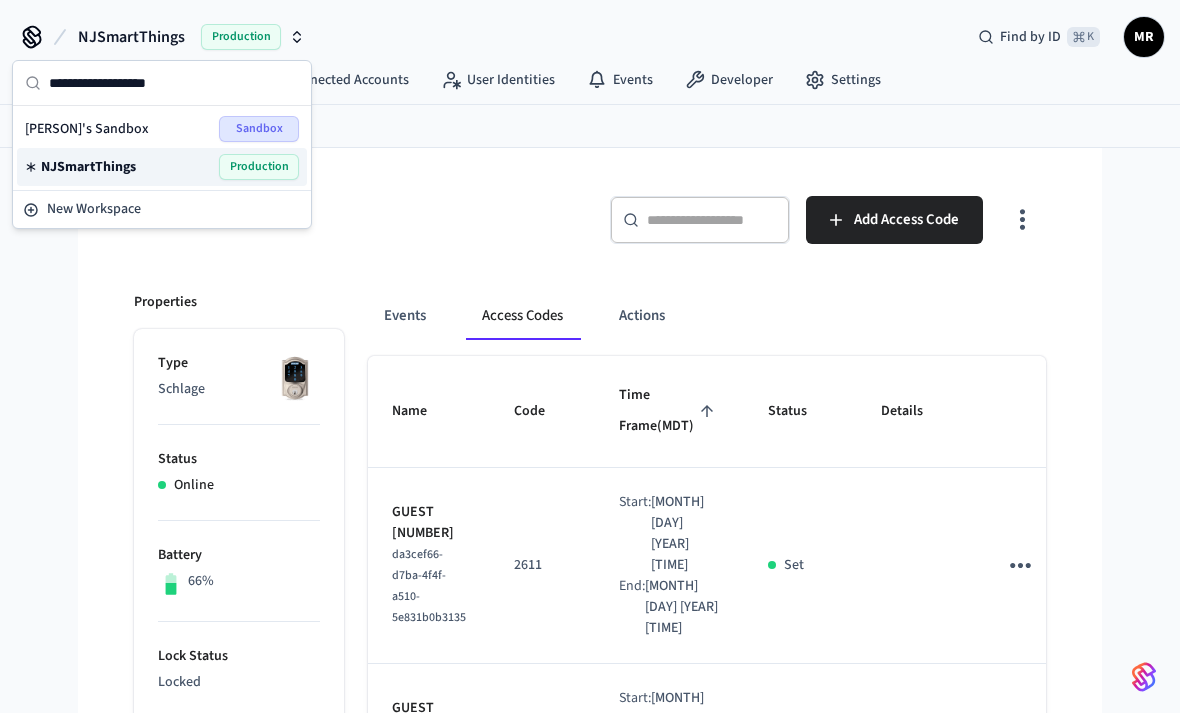 click on "NJSmartThings" at bounding box center [88, 167] 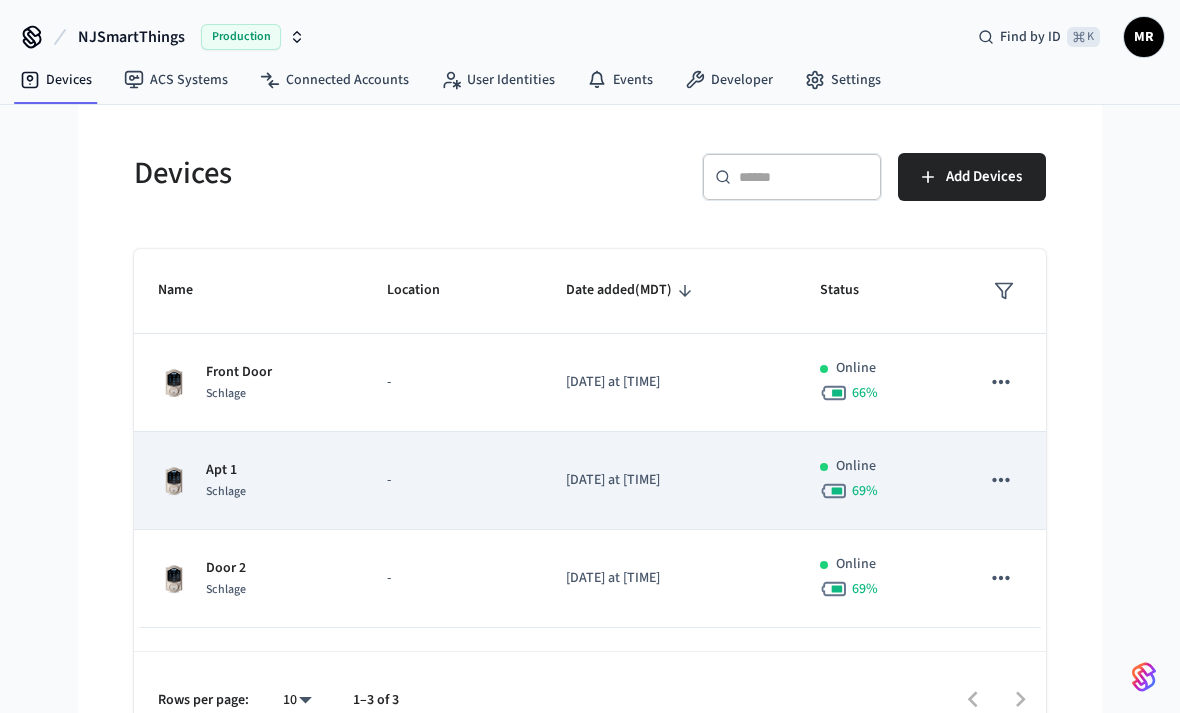 click on "Schlage" at bounding box center [226, 491] 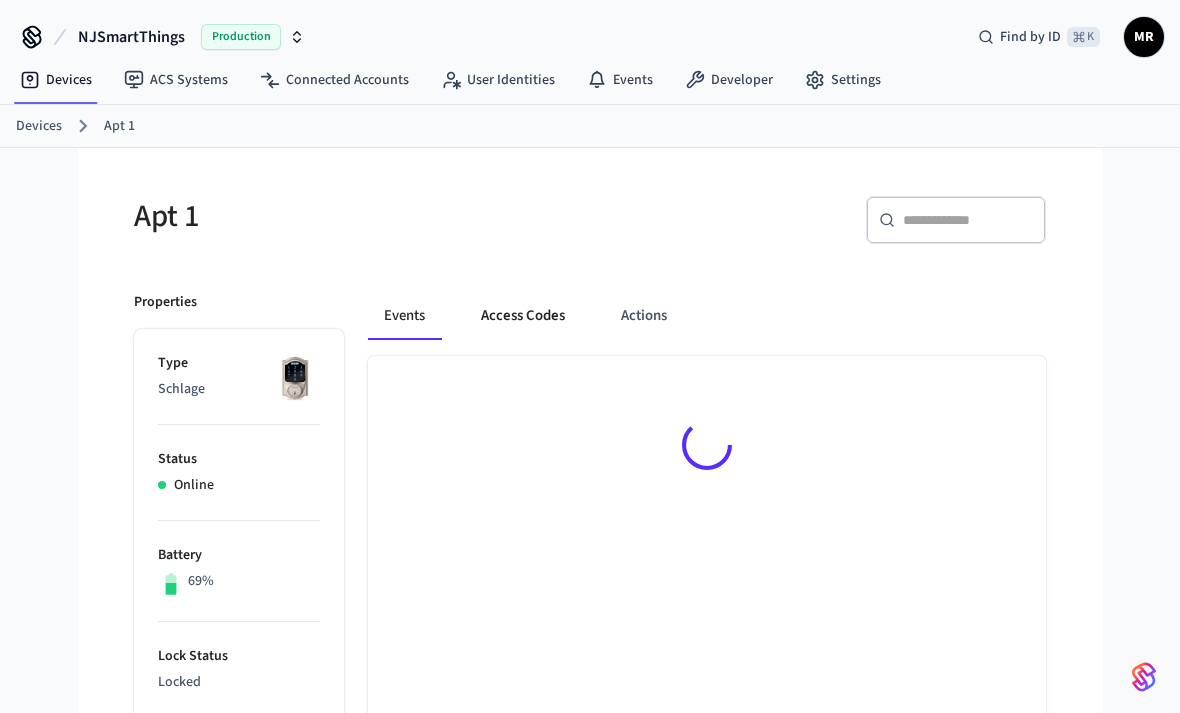 click on "Access Codes" at bounding box center (523, 316) 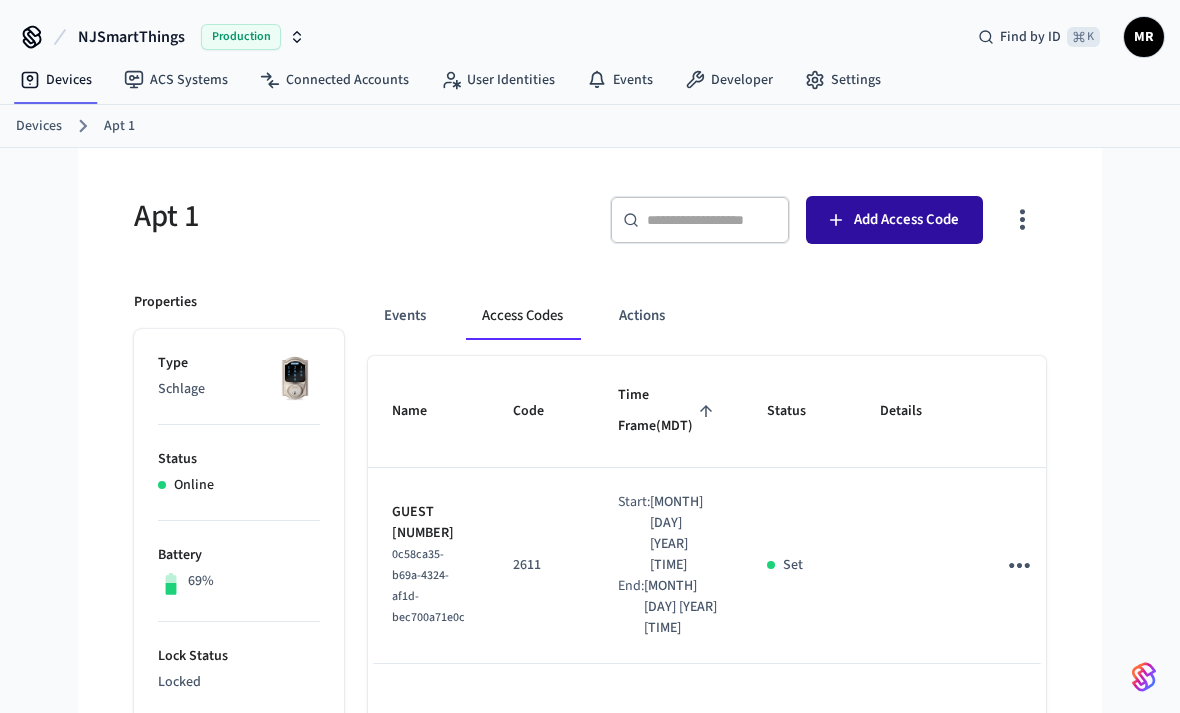 click on "Add Access Code" at bounding box center [894, 220] 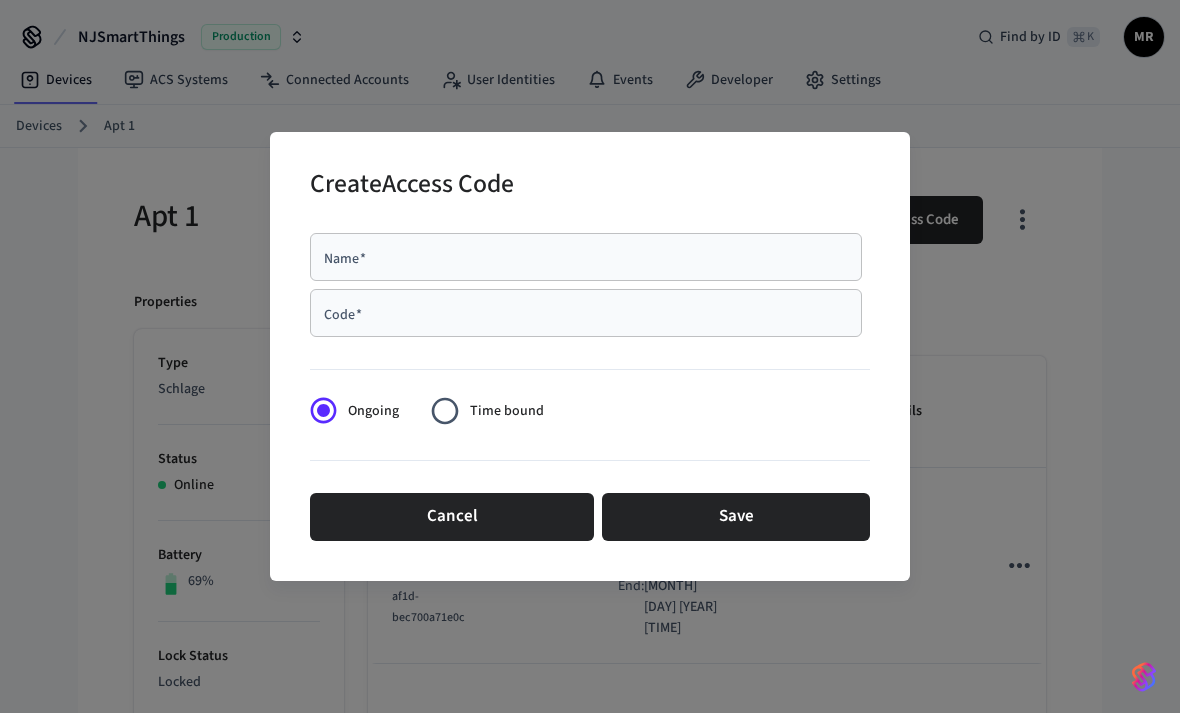 click on "Code   * Code   *" at bounding box center [586, 313] 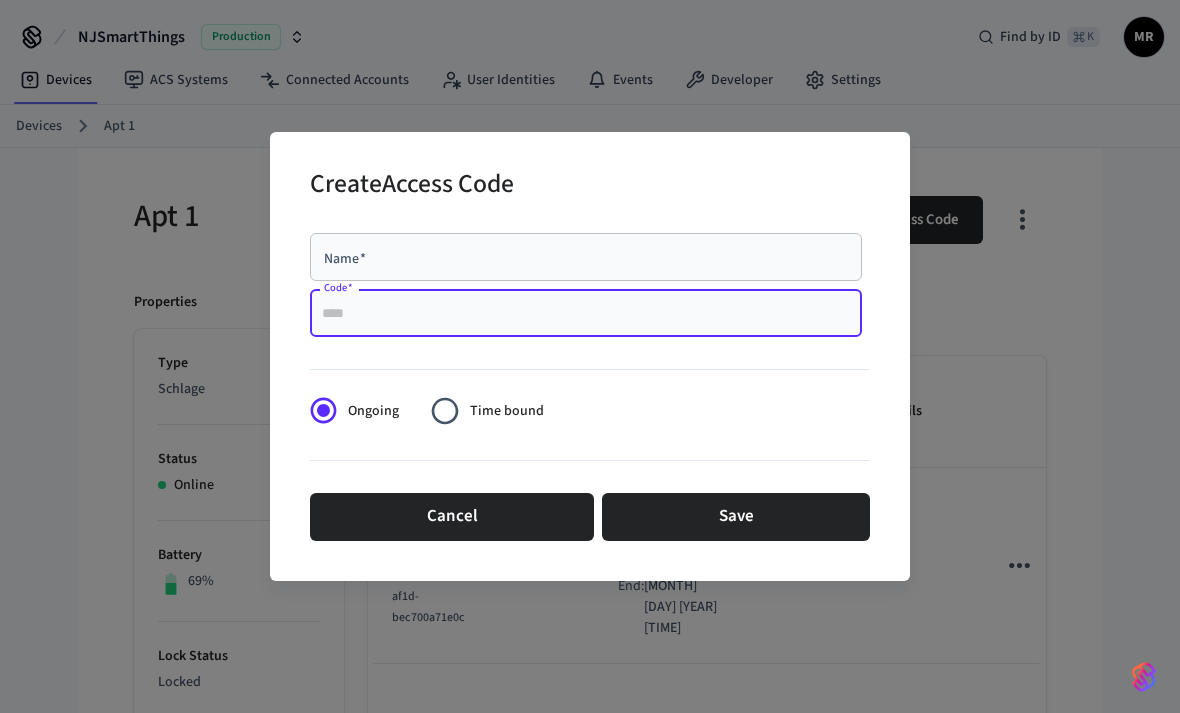 click on "Code   *" at bounding box center (586, 313) 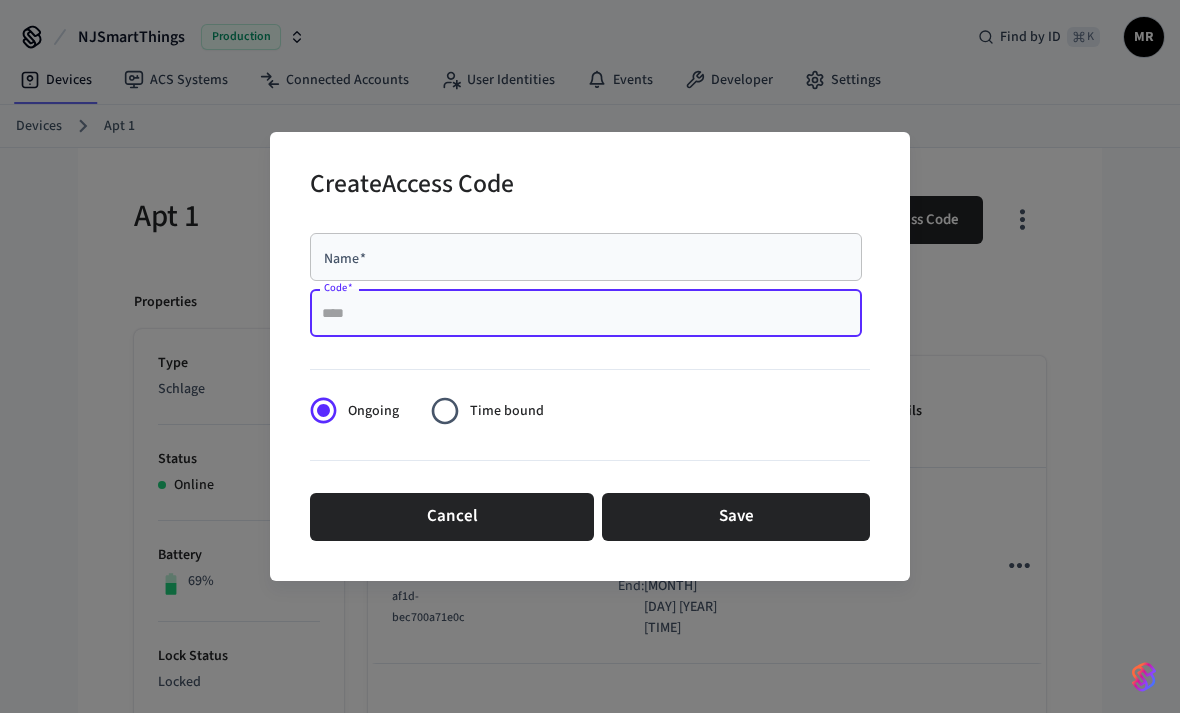 paste on "****" 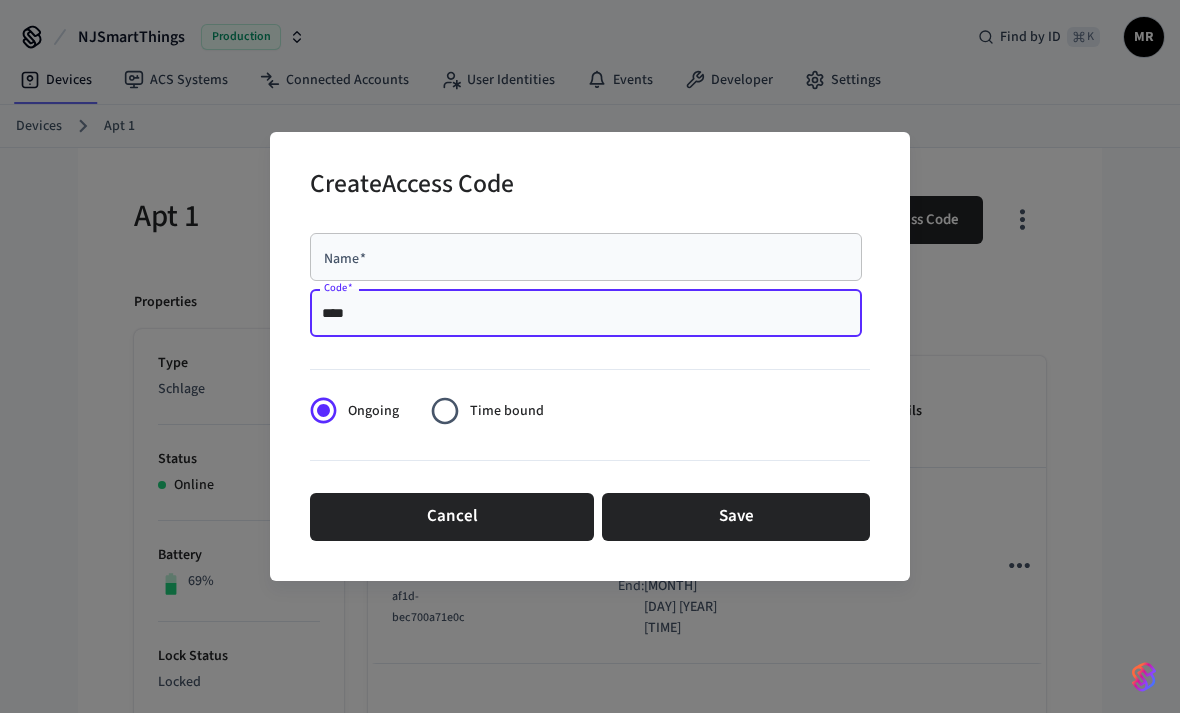 type on "****" 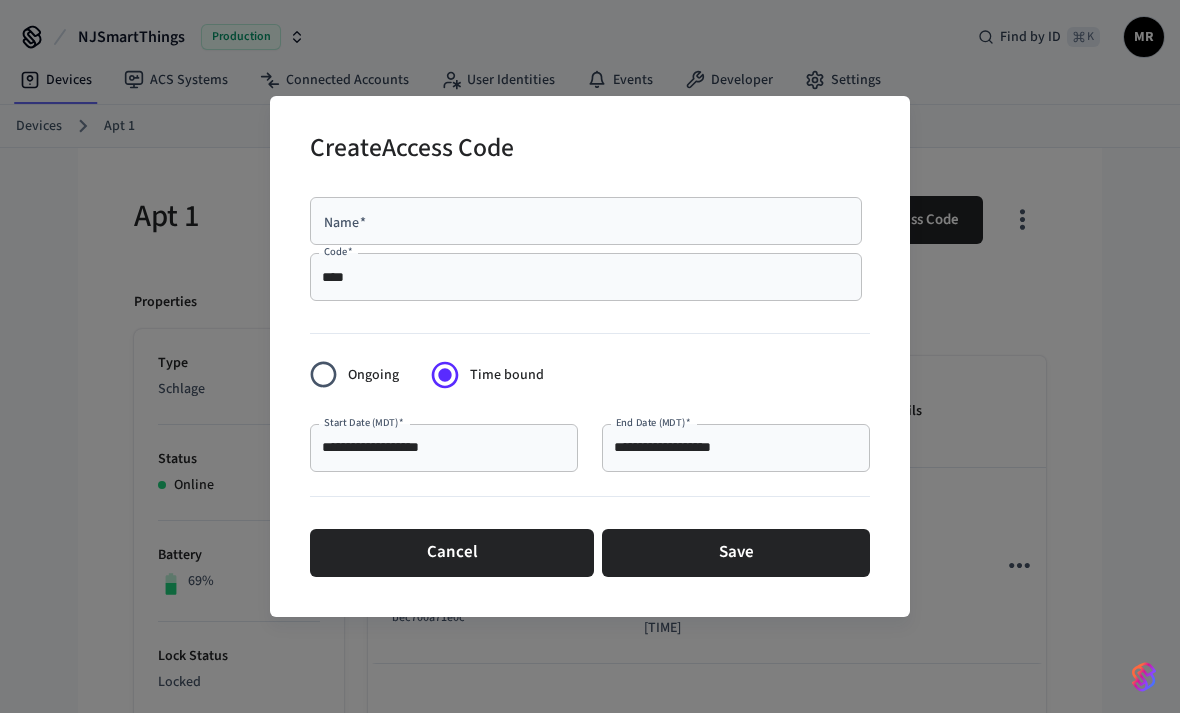 click on "**********" at bounding box center (444, 448) 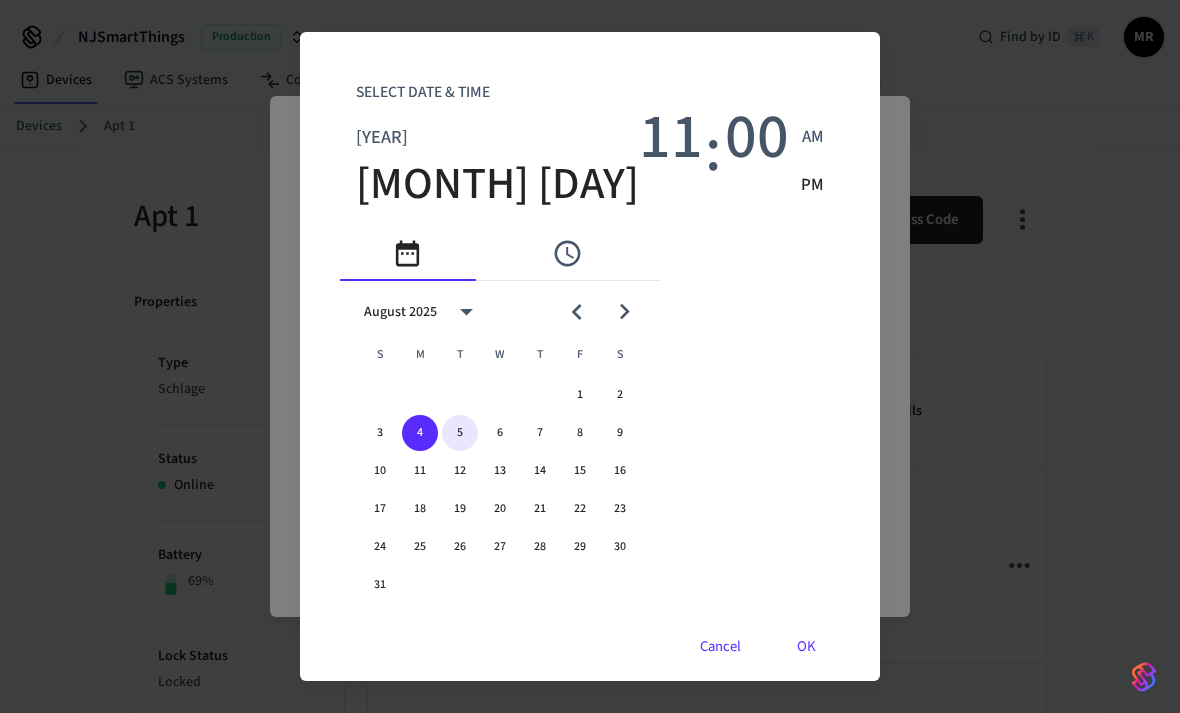 click on "5" at bounding box center [460, 433] 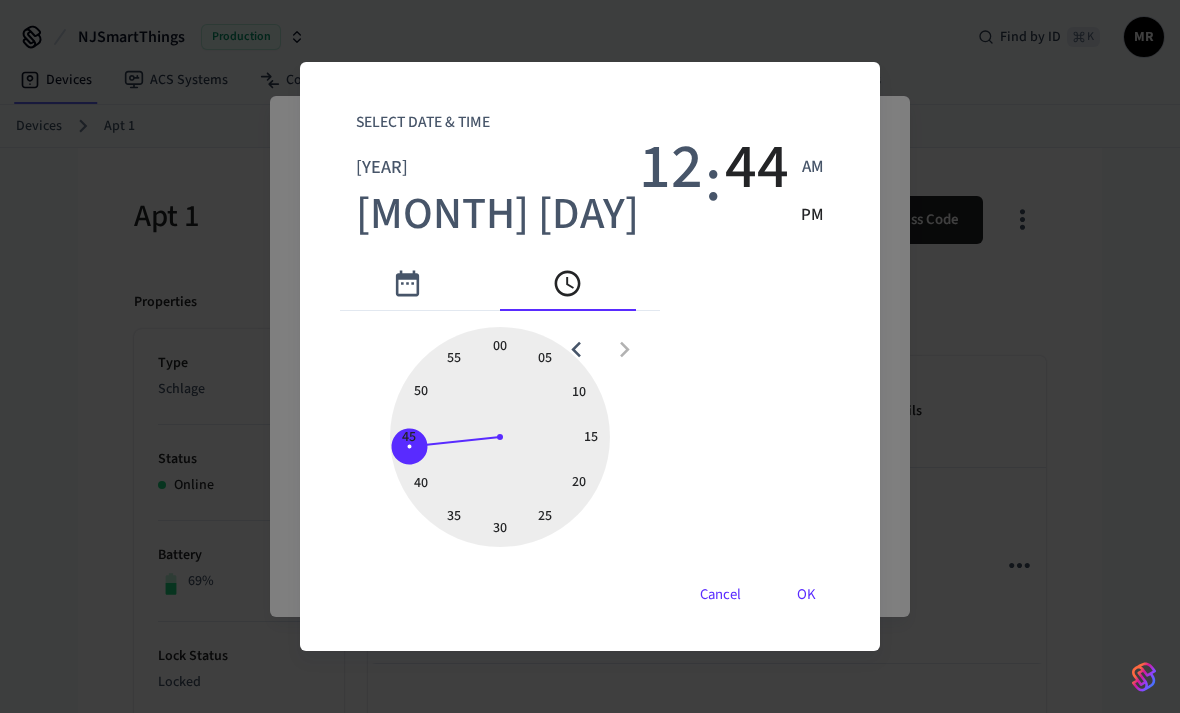 type on "**********" 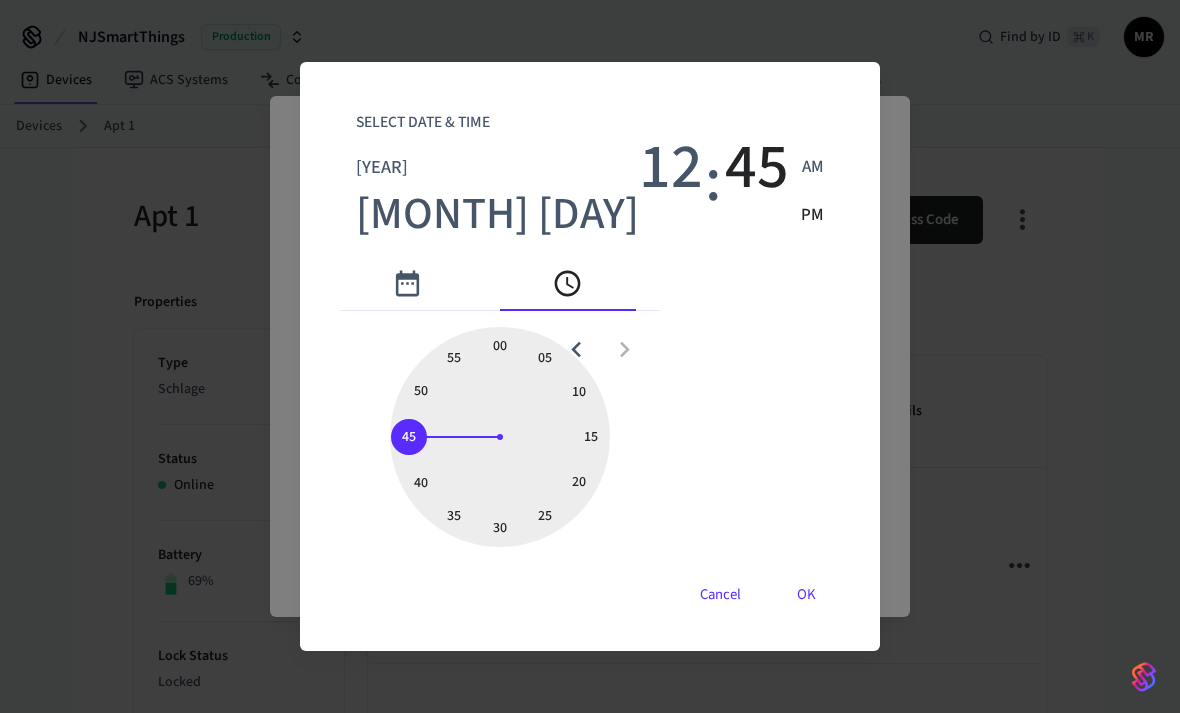 click on "PM" at bounding box center [812, 216] 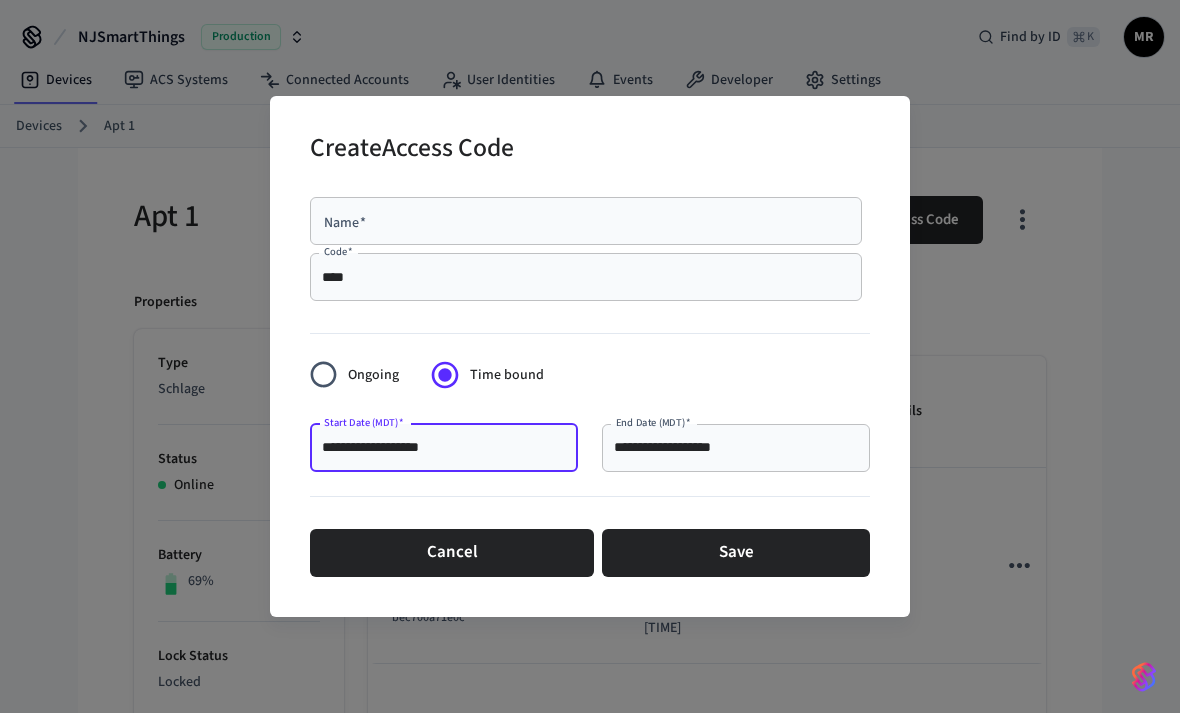 click on "**********" at bounding box center (736, 448) 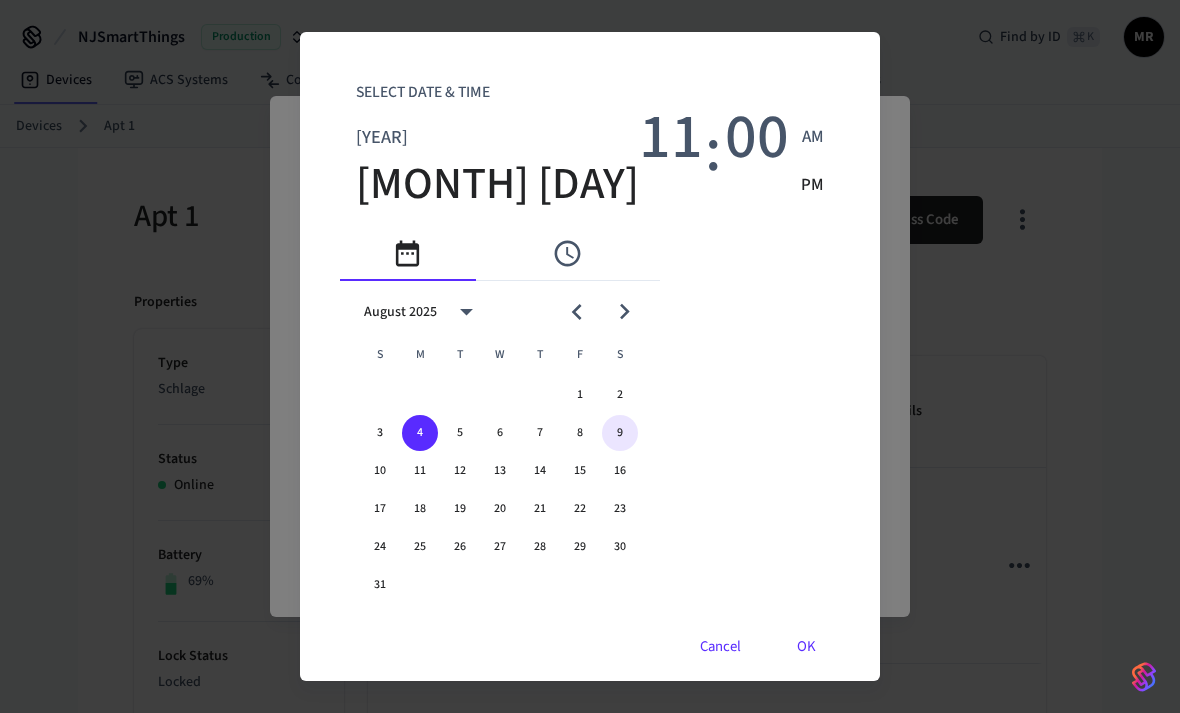 click on "9" at bounding box center (620, 433) 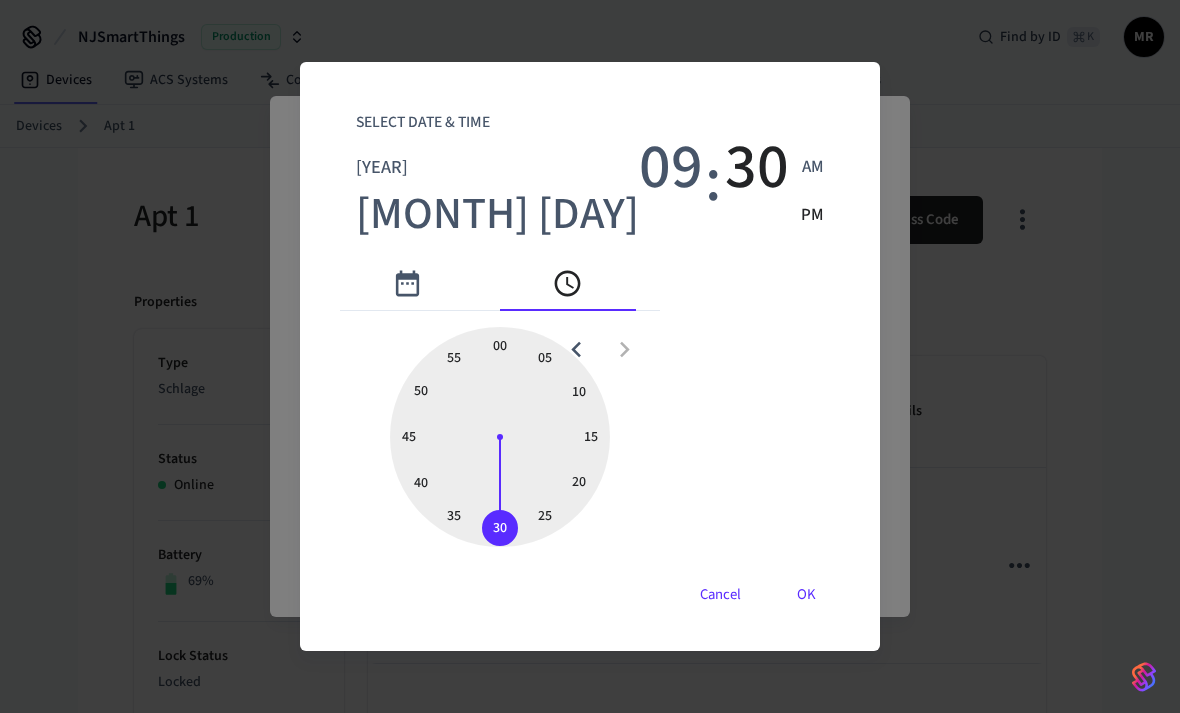 click on "AM" at bounding box center [813, 168] 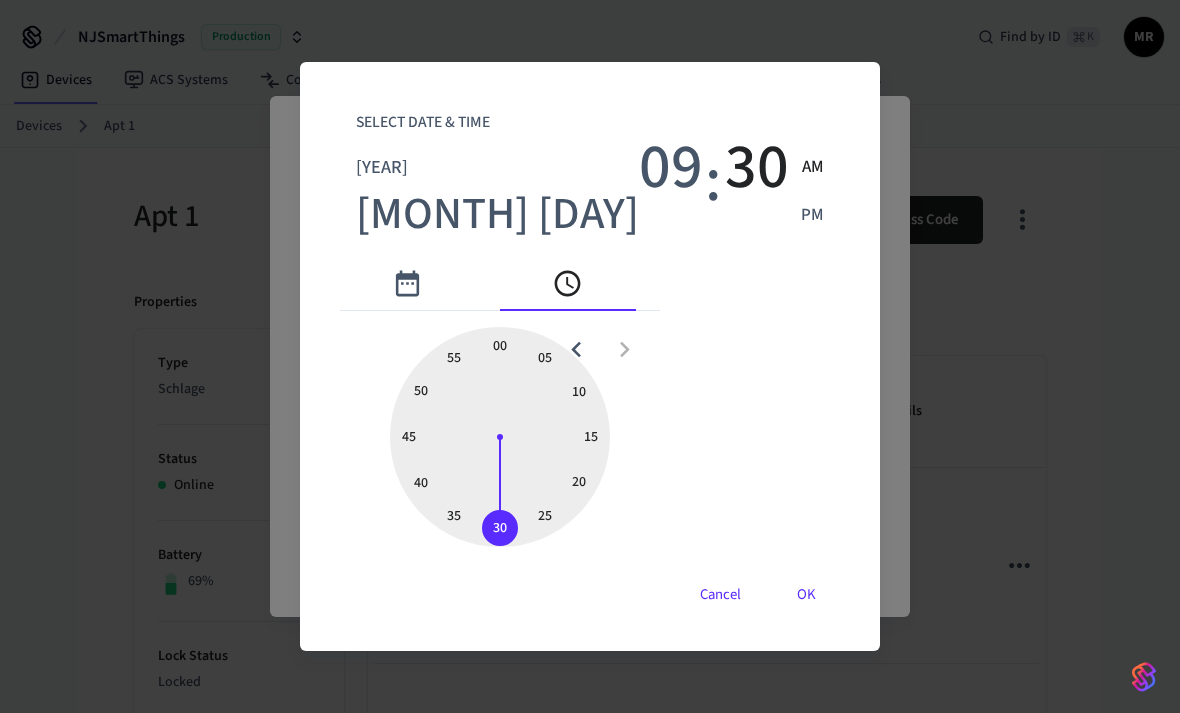 click on "OK" at bounding box center (806, 595) 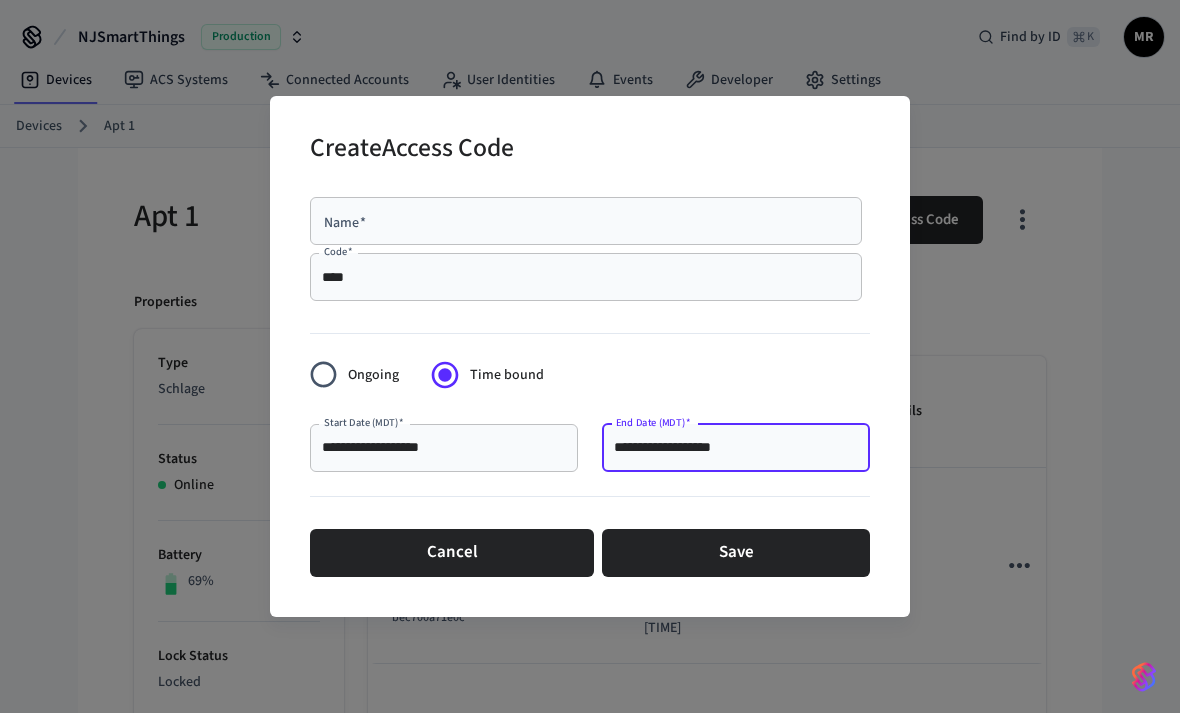 click on "****" at bounding box center [586, 277] 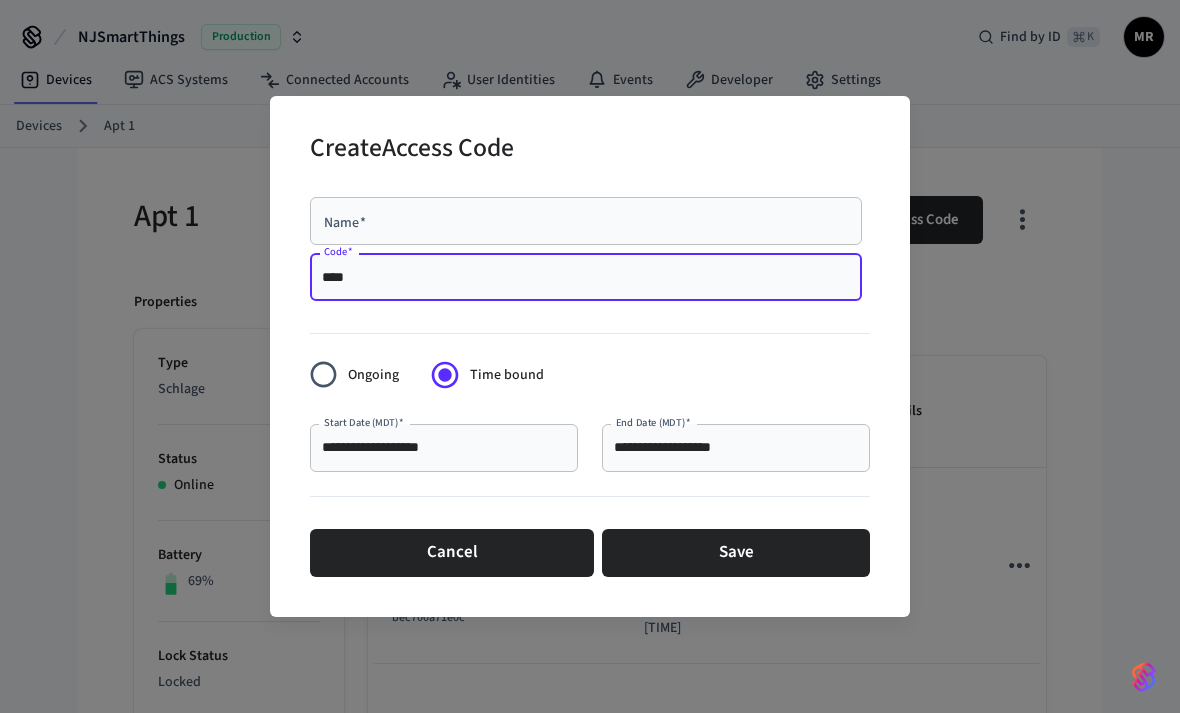 click on "****" at bounding box center (586, 277) 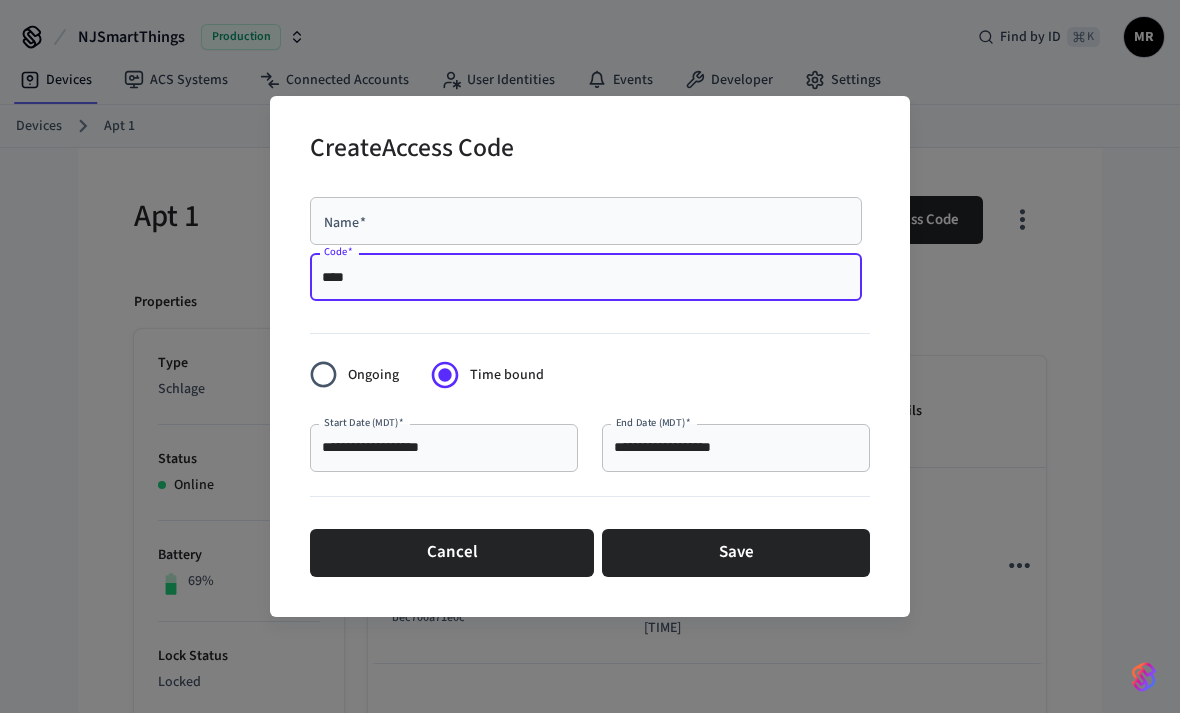 click on "Name   * [PERSON]   *" at bounding box center [586, 221] 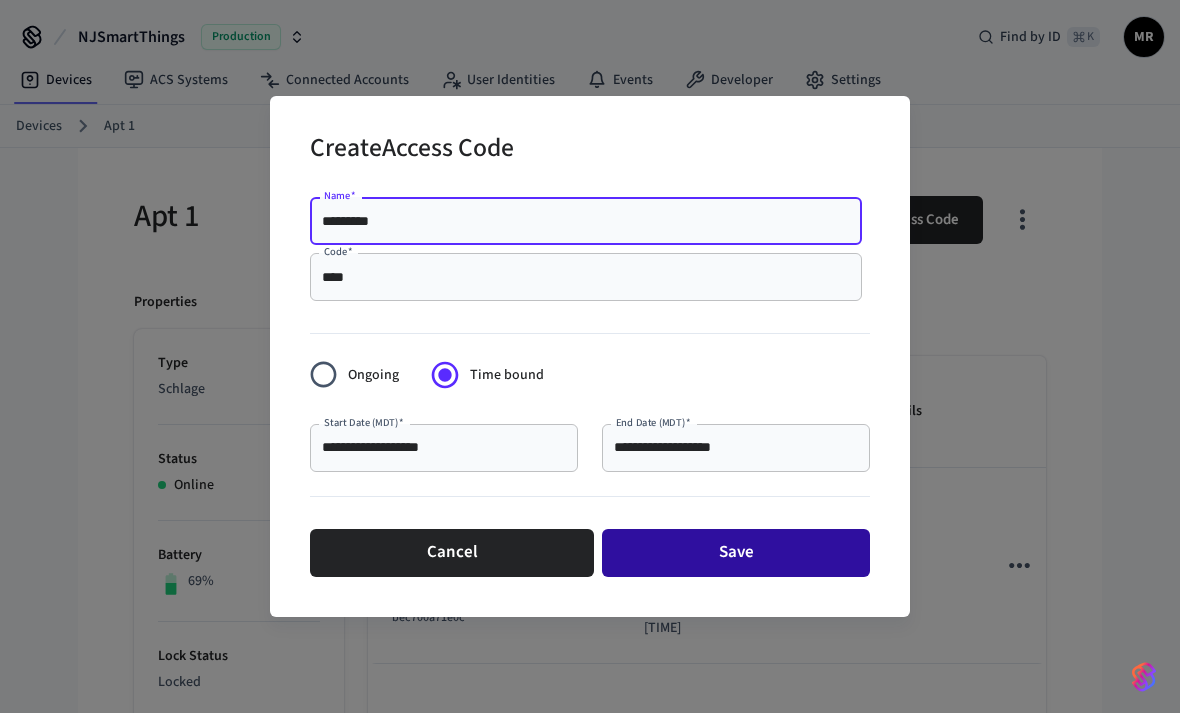 type on "*********" 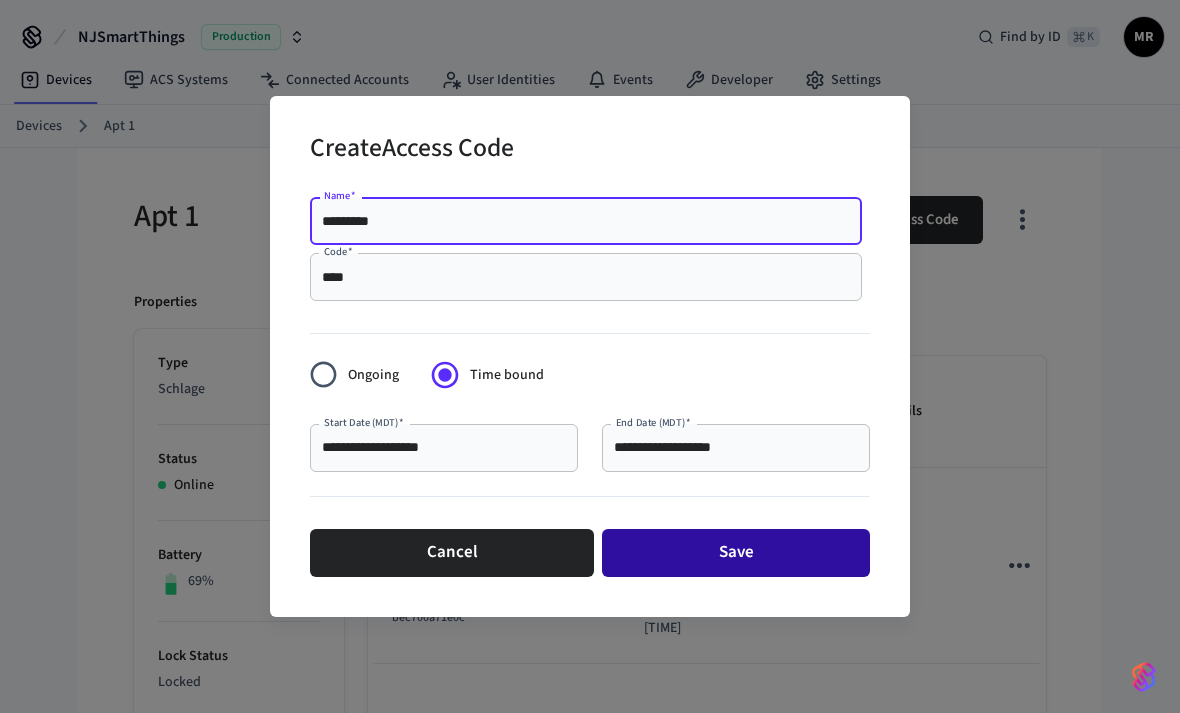 click on "Save" at bounding box center (736, 553) 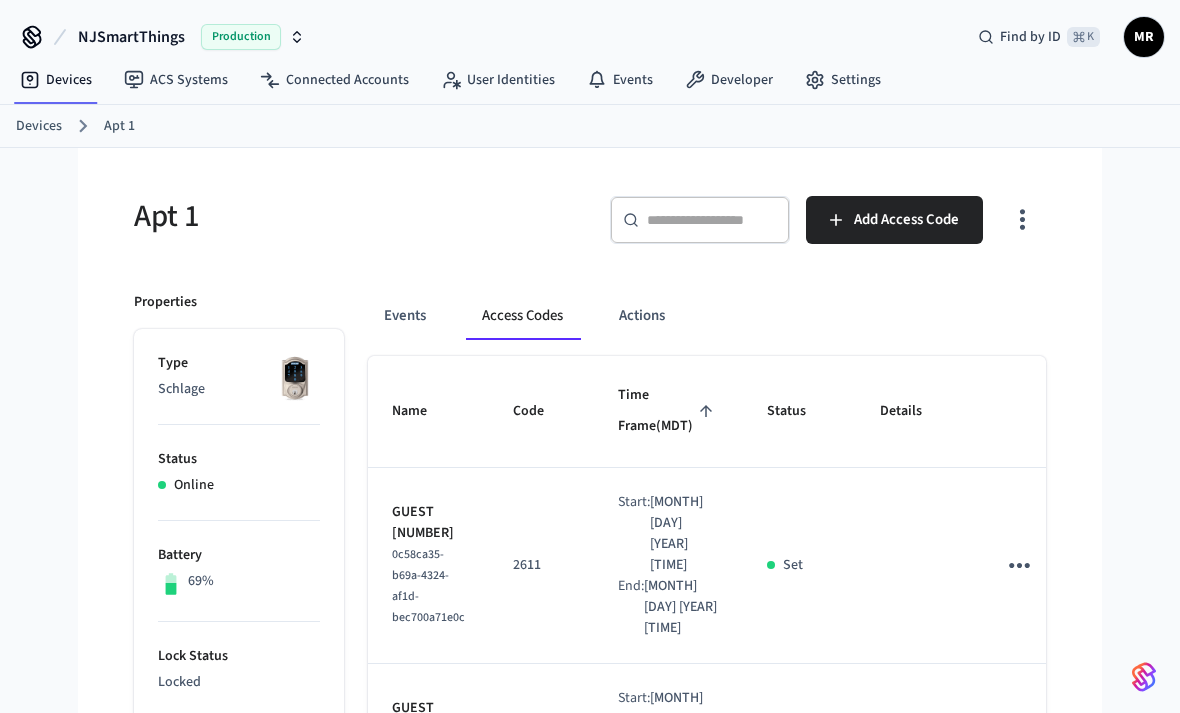 click on "Devices" at bounding box center (39, 126) 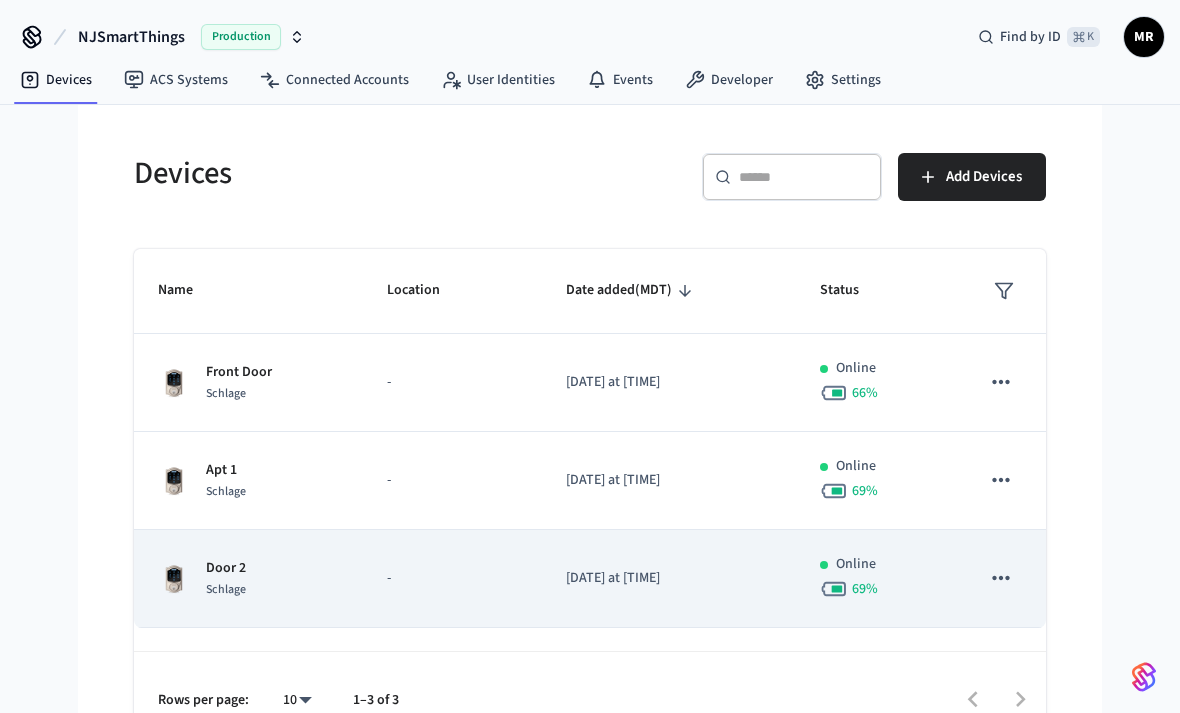 click on "Door 2 Schlage" at bounding box center [248, 579] 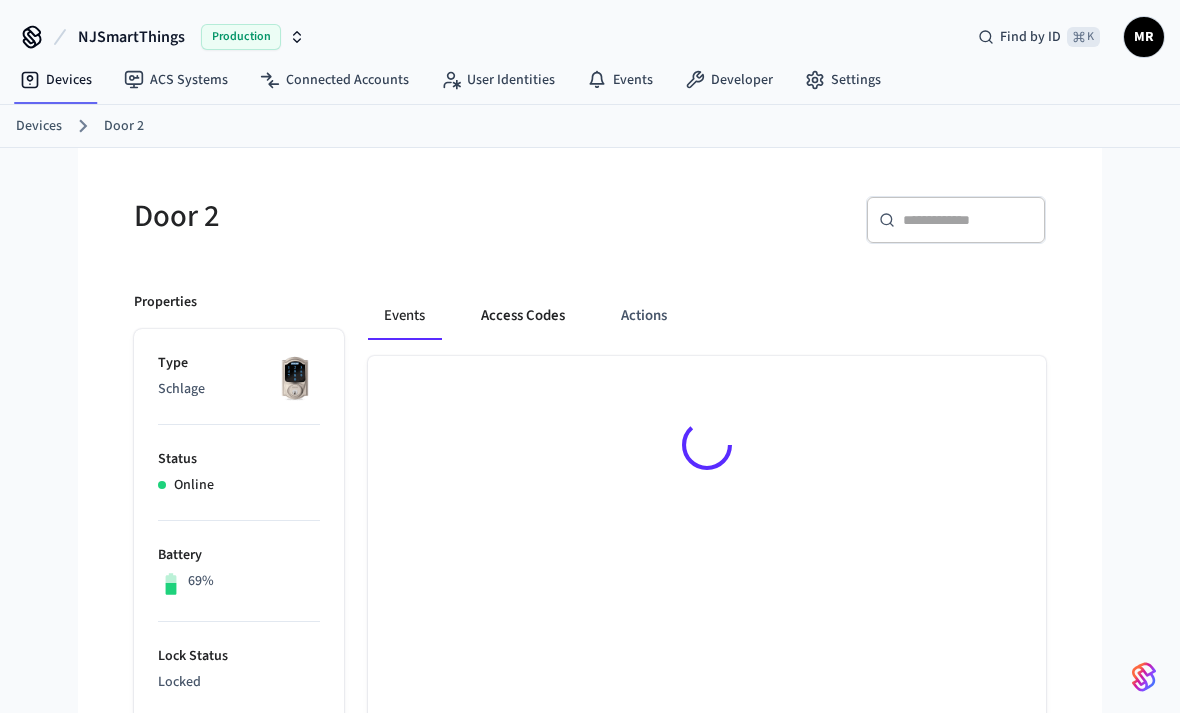 click on "Access Codes" at bounding box center [523, 316] 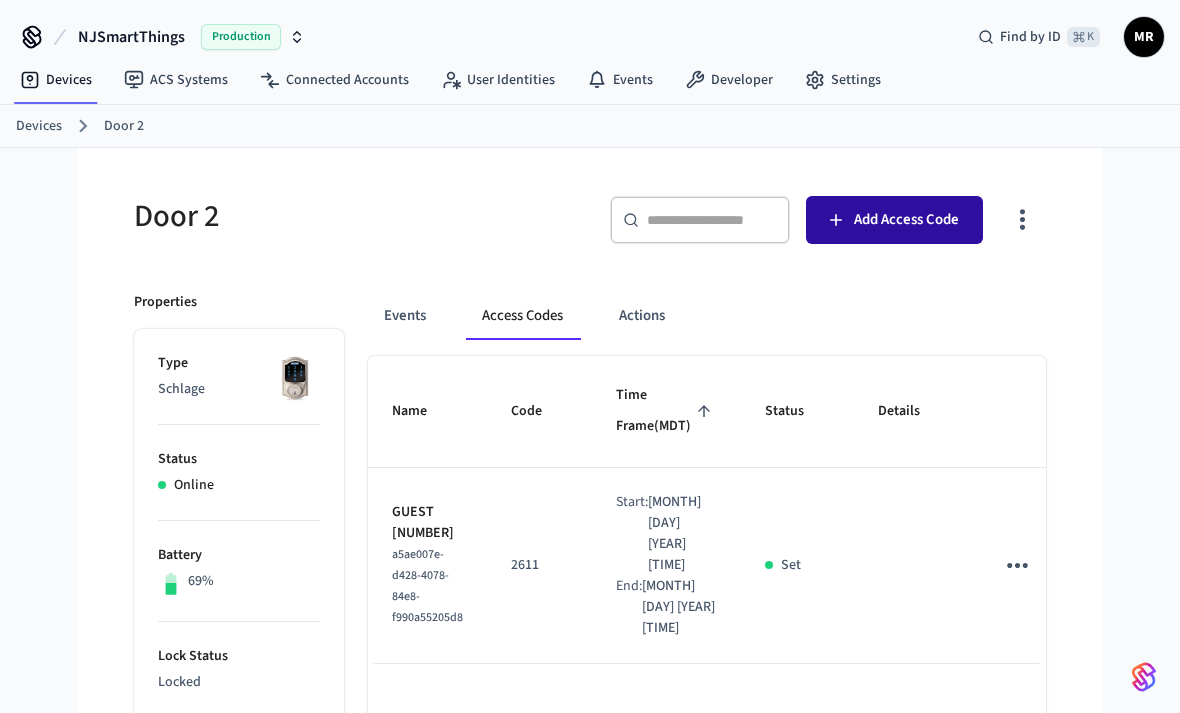click on "Add Access Code" at bounding box center [906, 220] 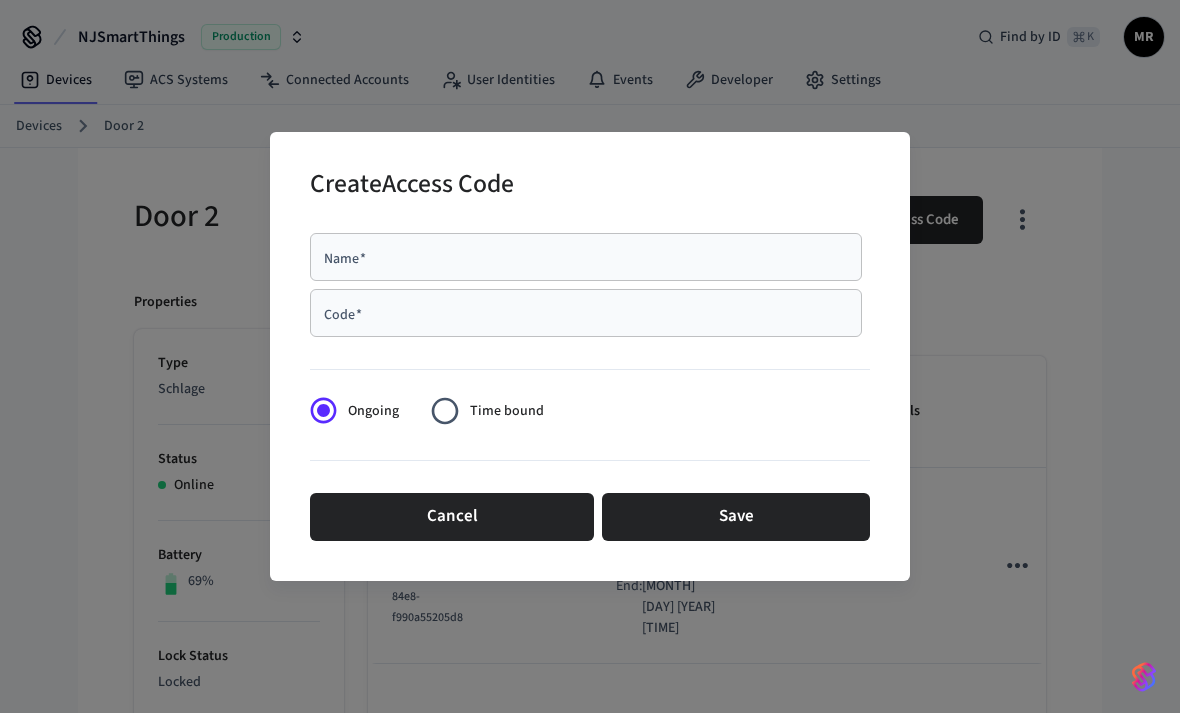 click on "Code   * Code   *" at bounding box center [586, 313] 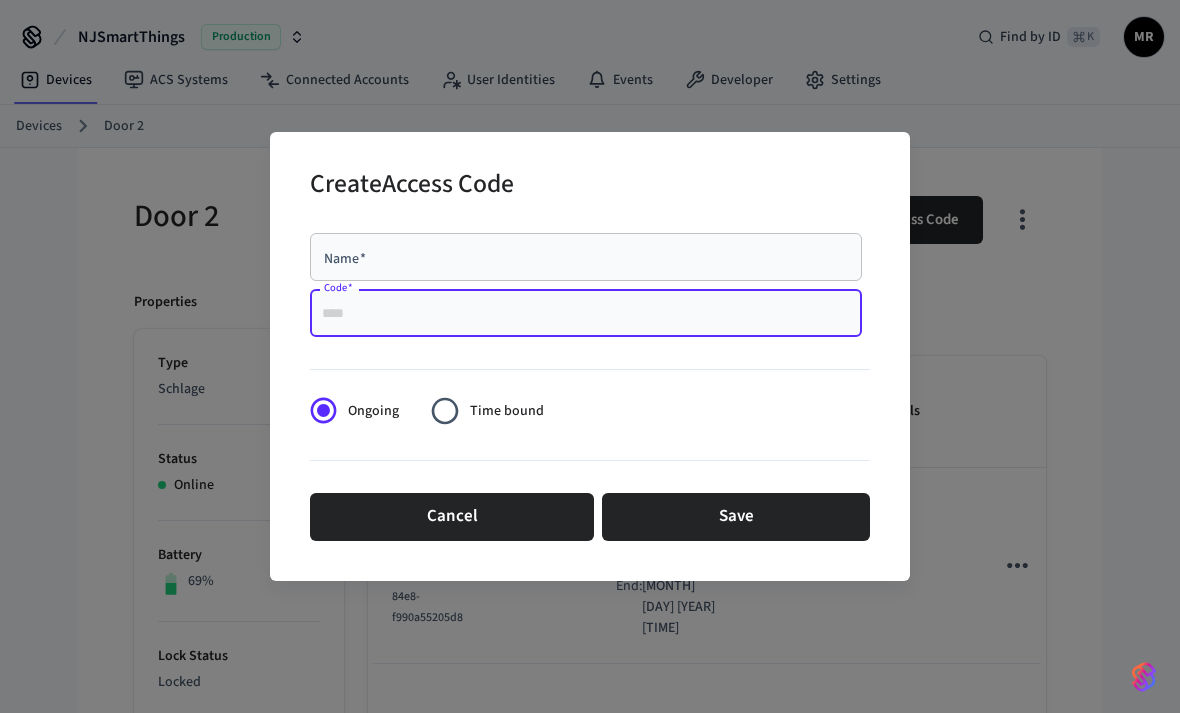 click on "Code   *" at bounding box center [586, 313] 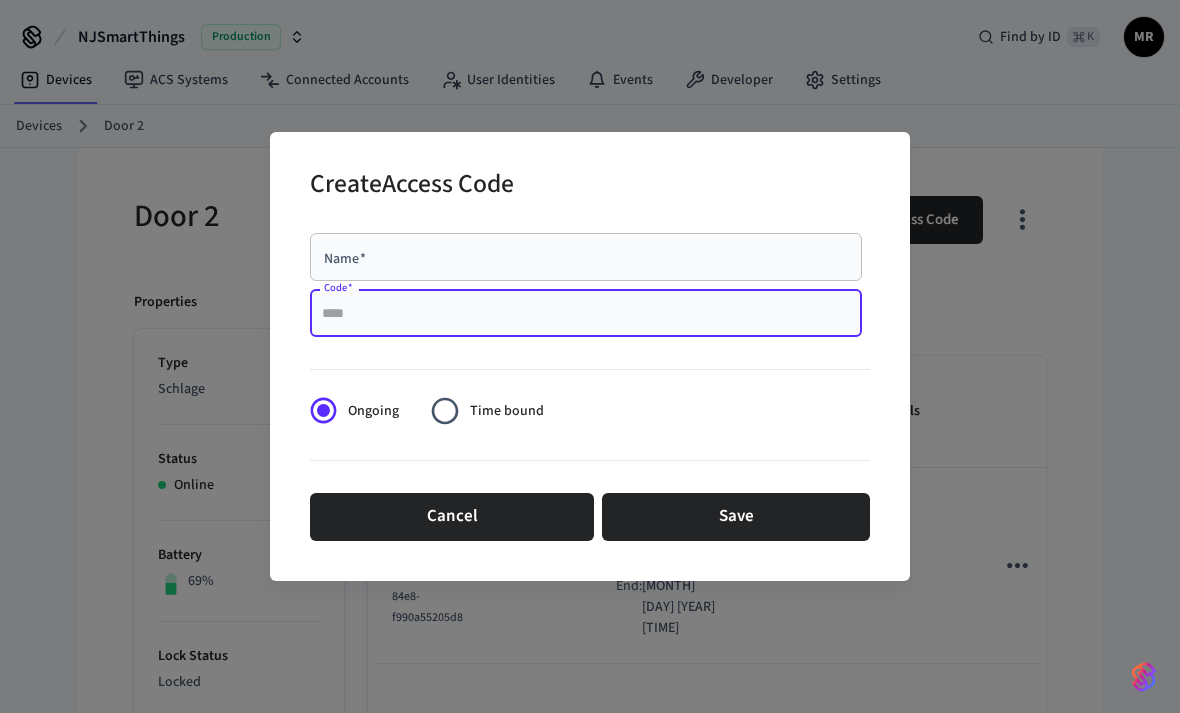 paste on "****" 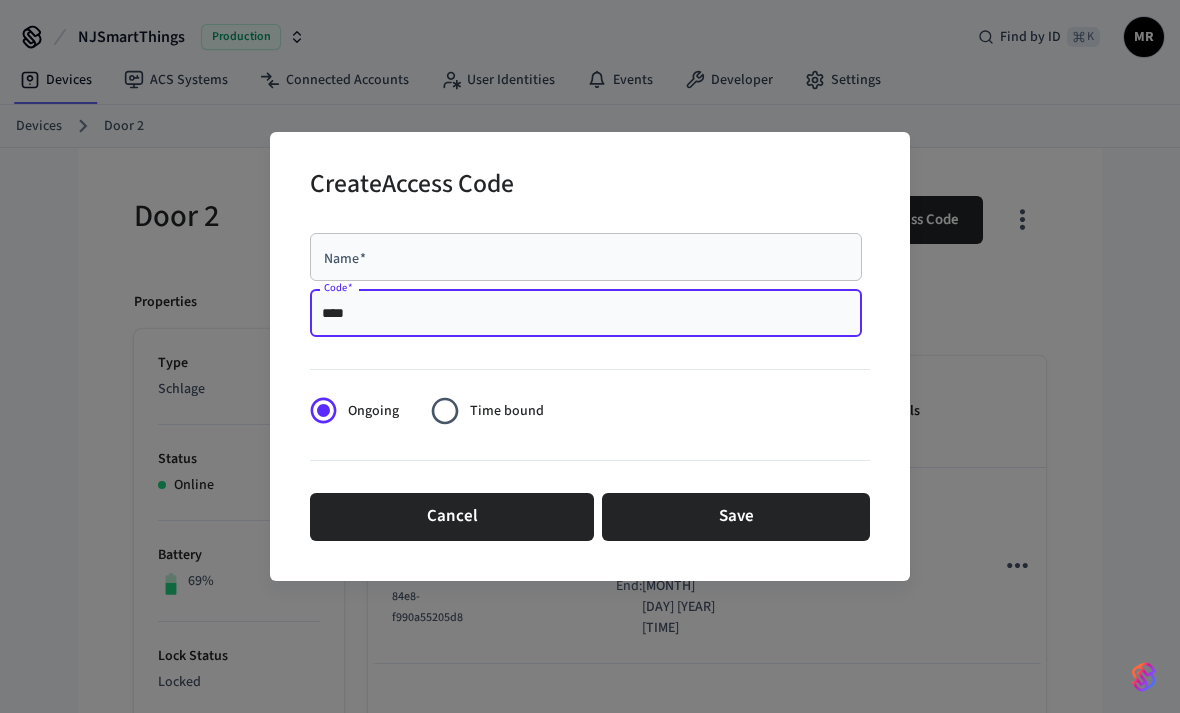 type on "****" 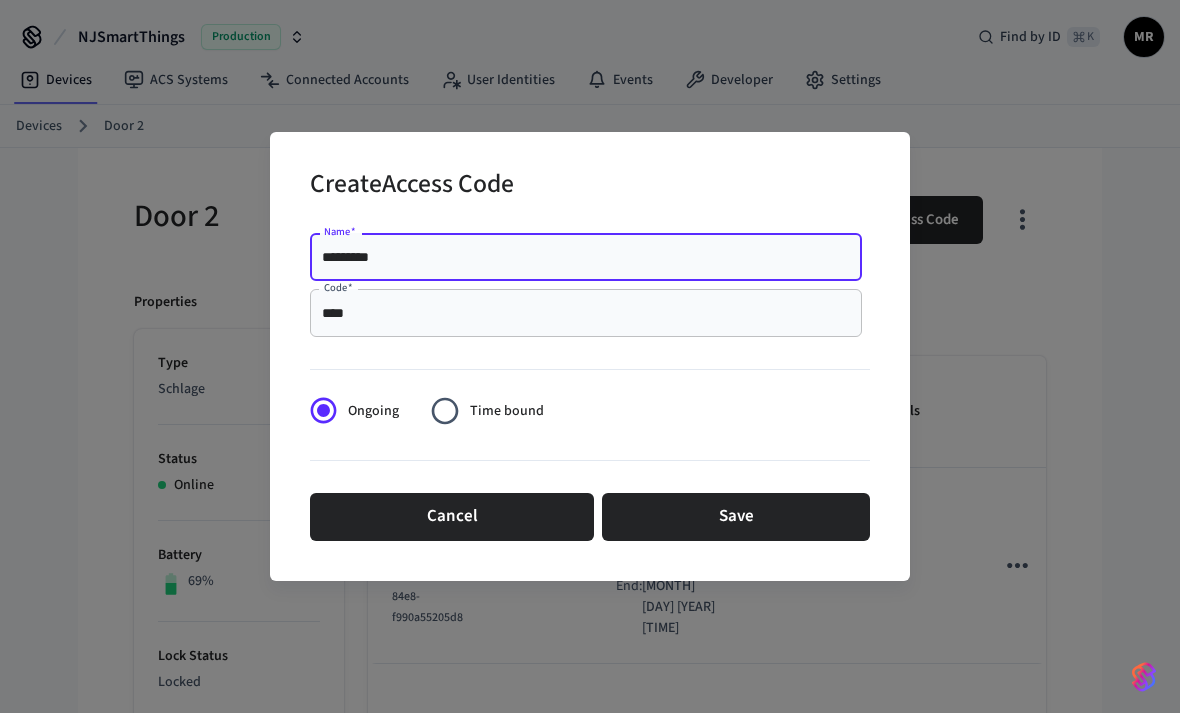 type on "*********" 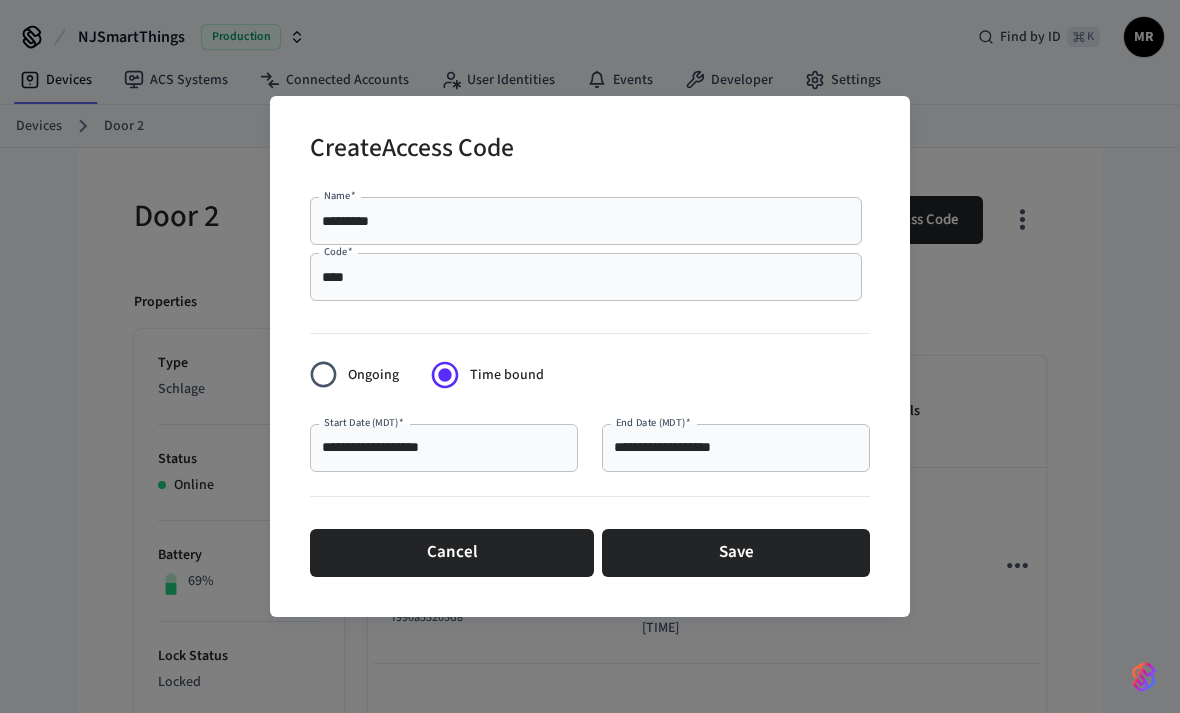 click on "**********" at bounding box center (444, 448) 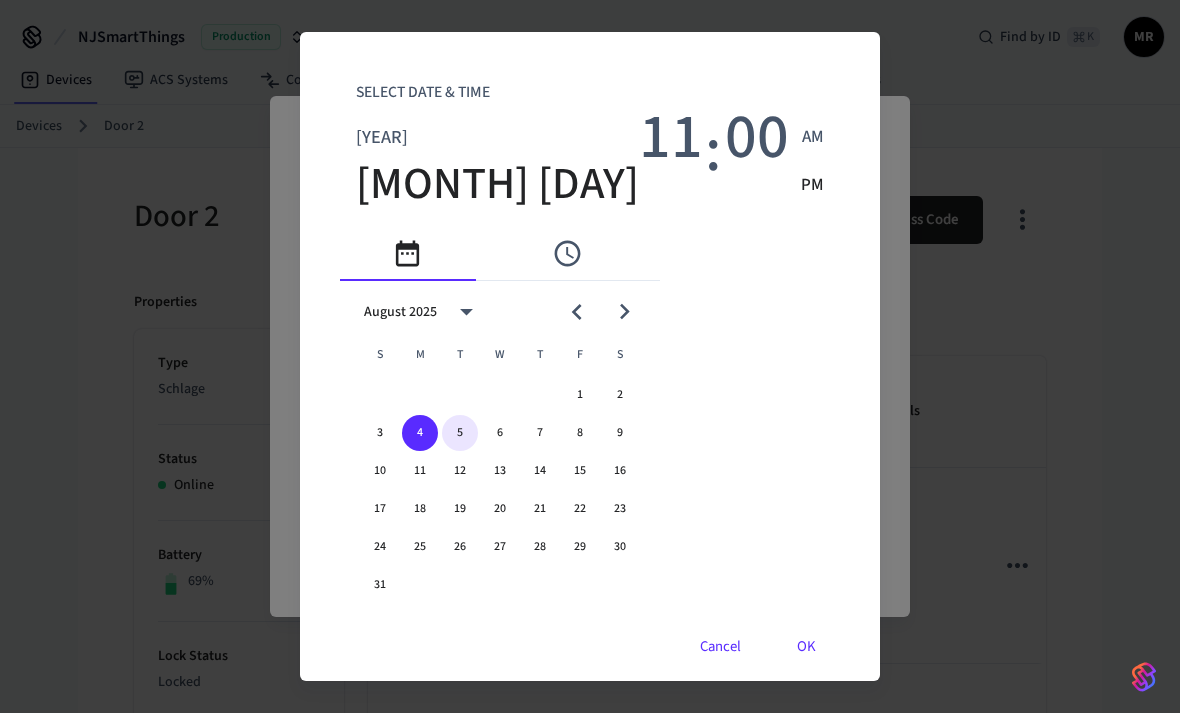 click on "5" at bounding box center (460, 433) 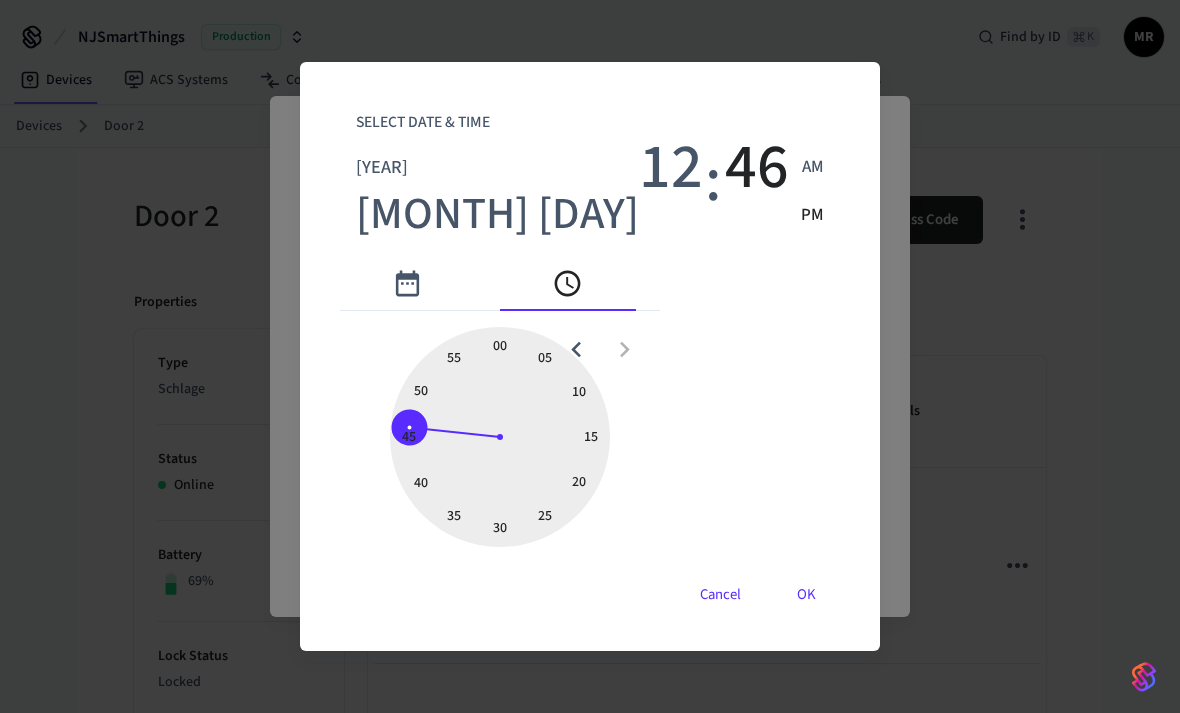 type on "**********" 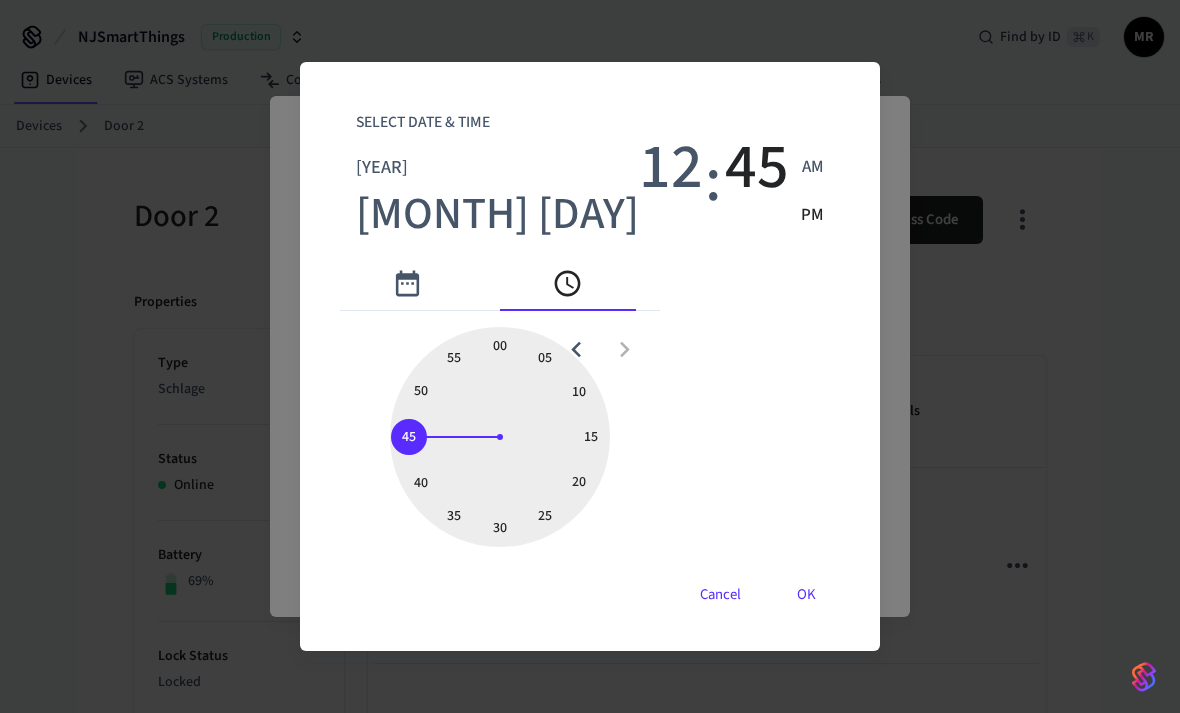 click on "PM" at bounding box center (812, 216) 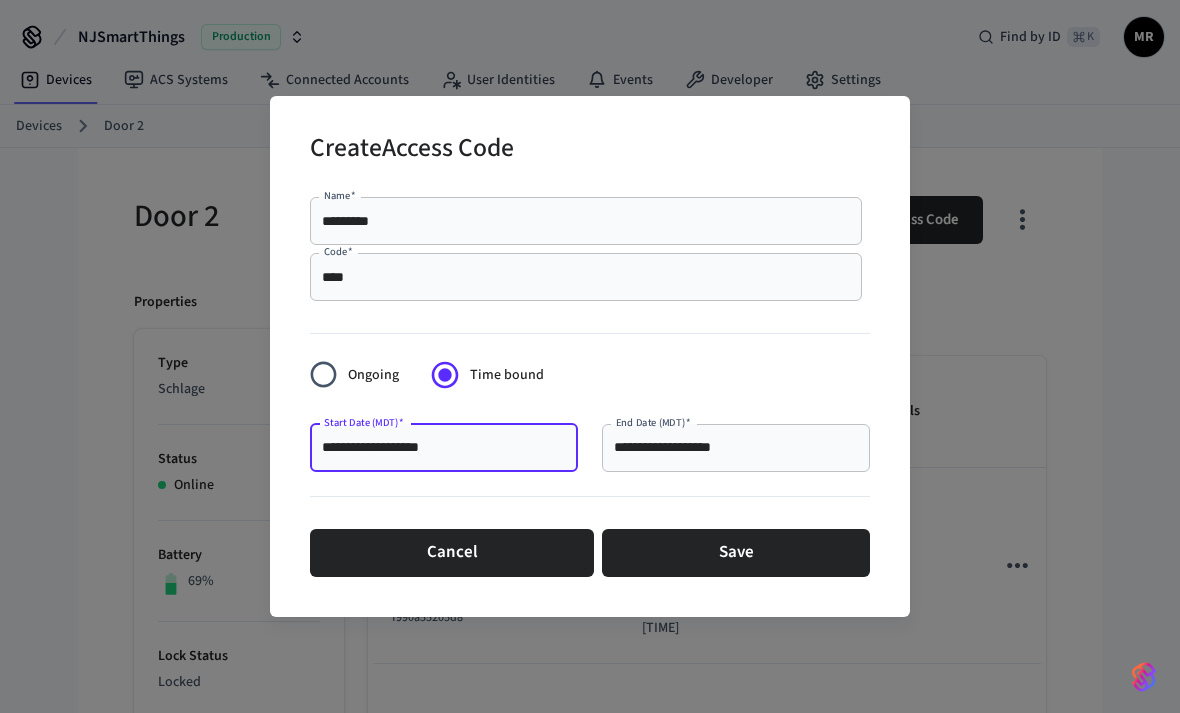 click on "**********" at bounding box center [736, 448] 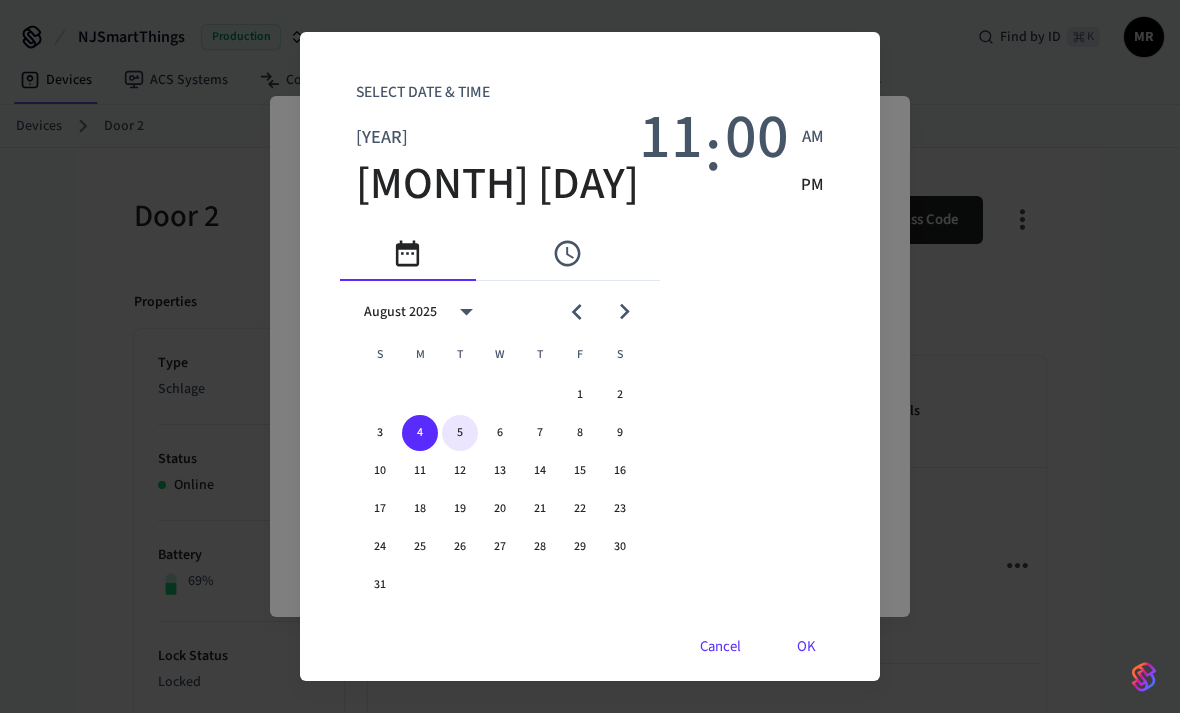 click on "5" at bounding box center (460, 433) 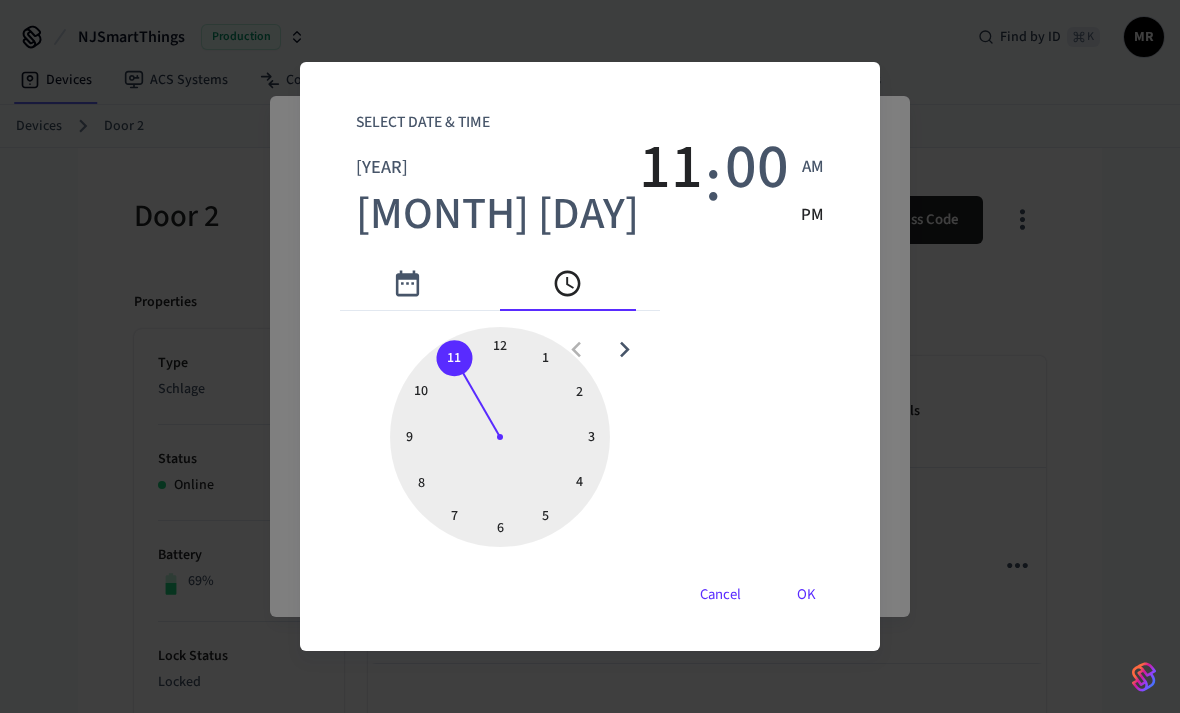 click on "[MONTH] [DAY]" at bounding box center (497, 215) 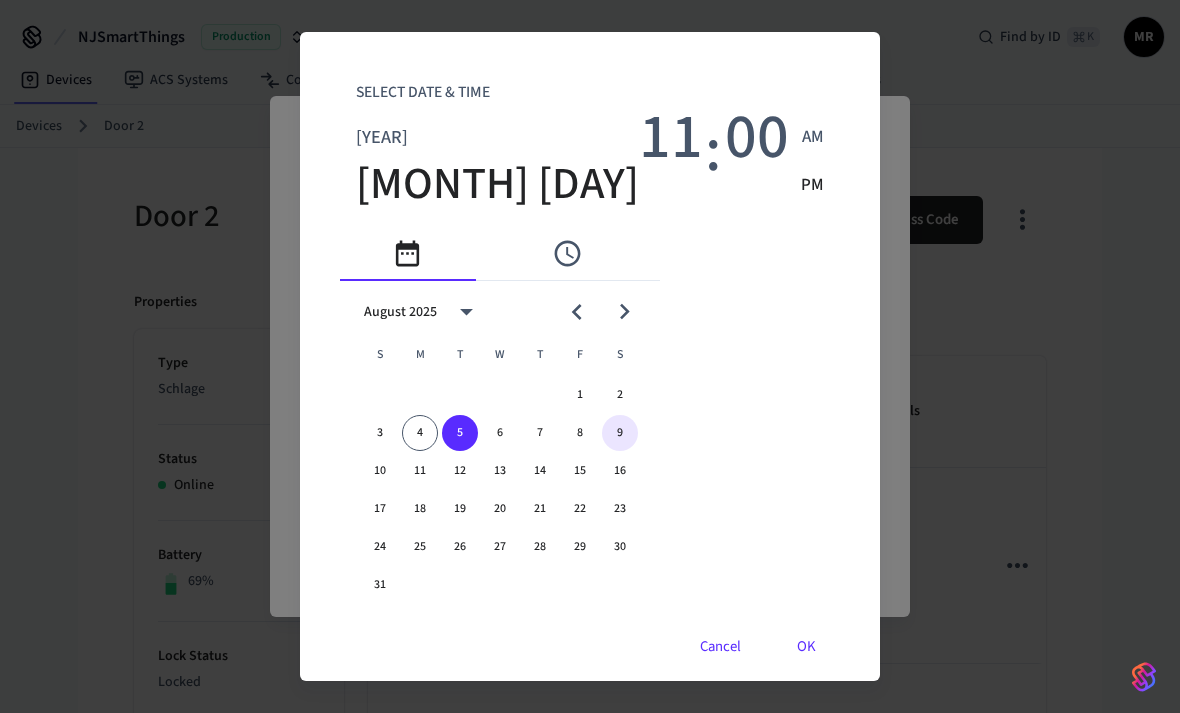 click on "9" at bounding box center [620, 433] 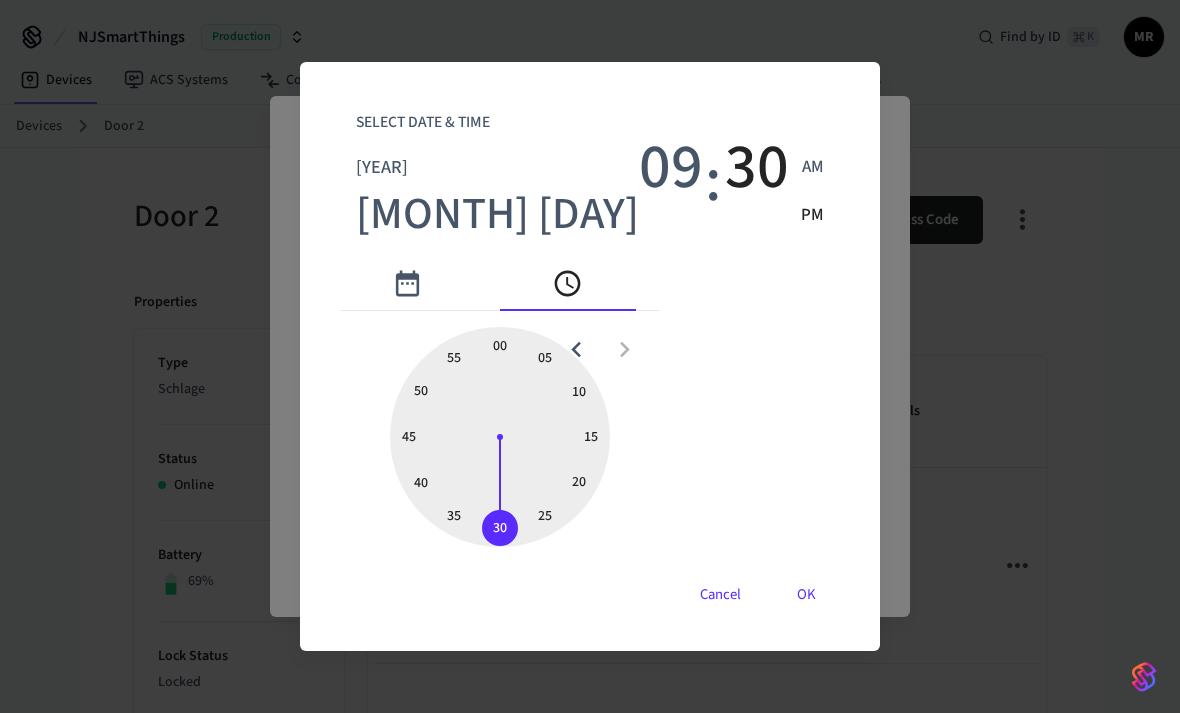 click on "AM" at bounding box center [813, 168] 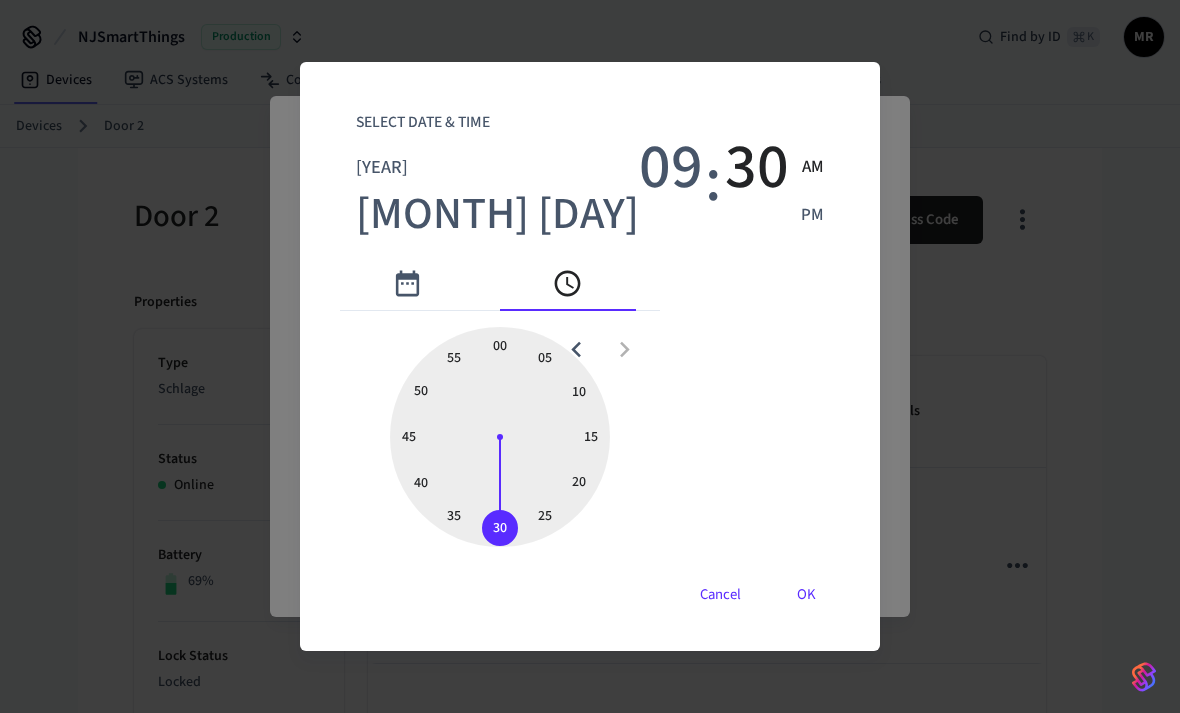 click on "OK" at bounding box center [806, 595] 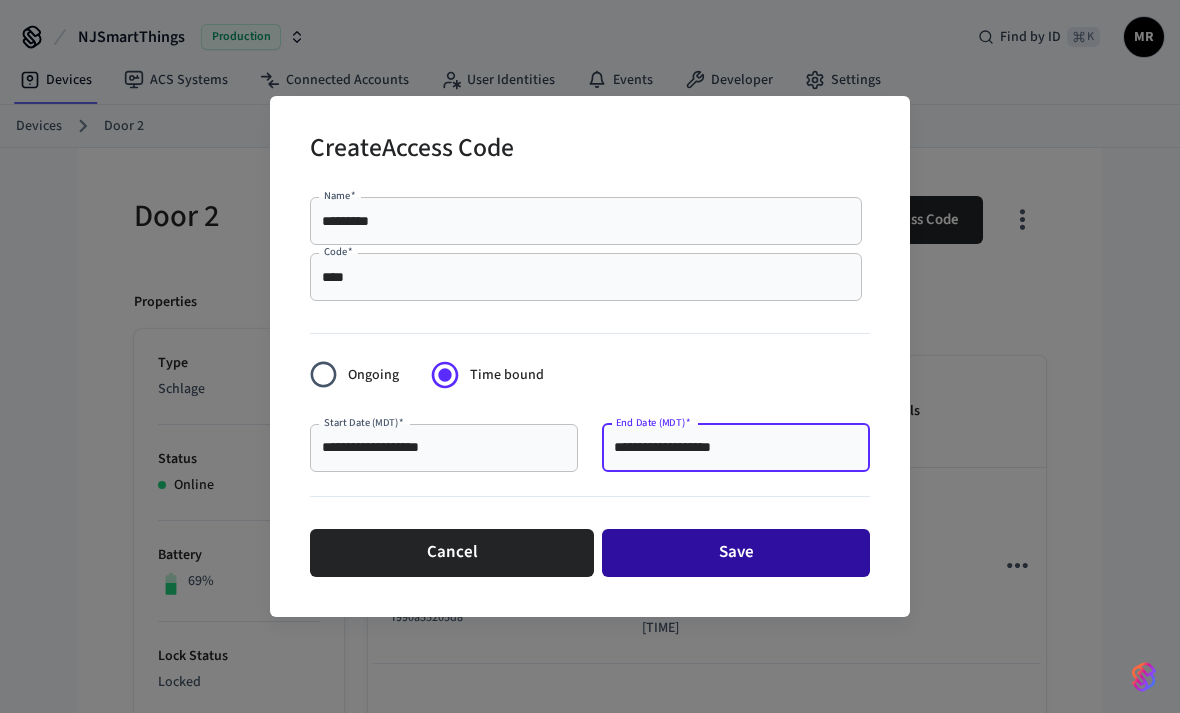 click on "Save" at bounding box center (736, 553) 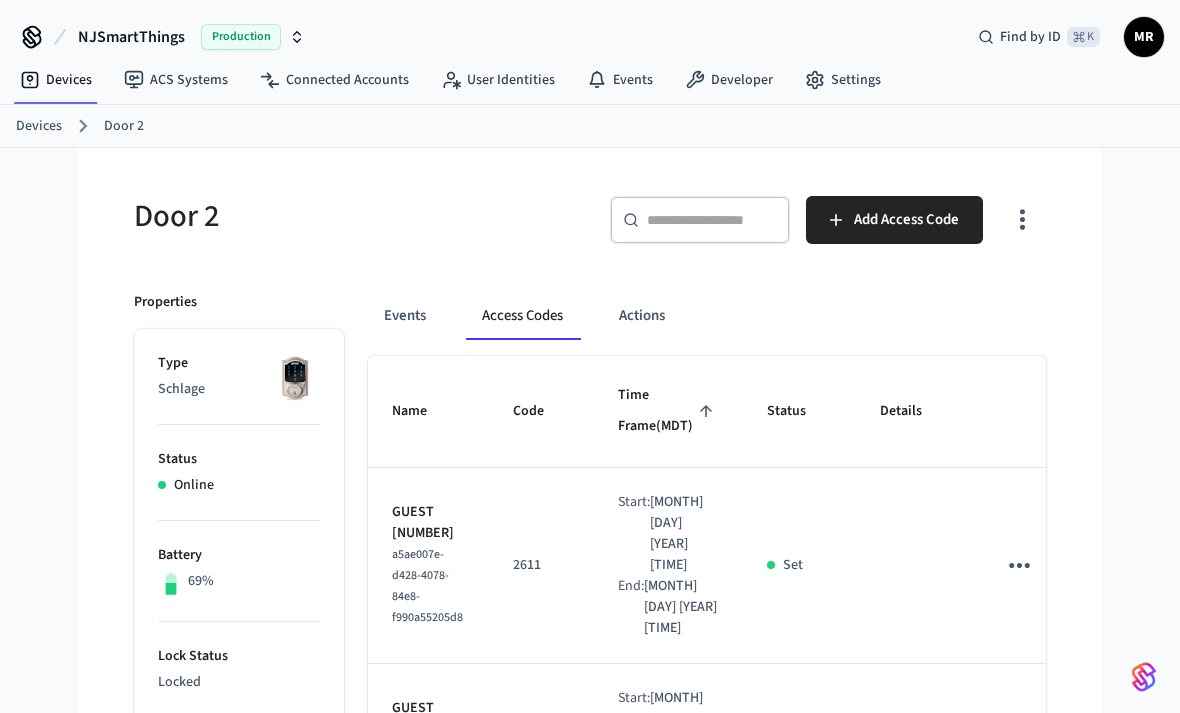 click on "Devices" at bounding box center (39, 126) 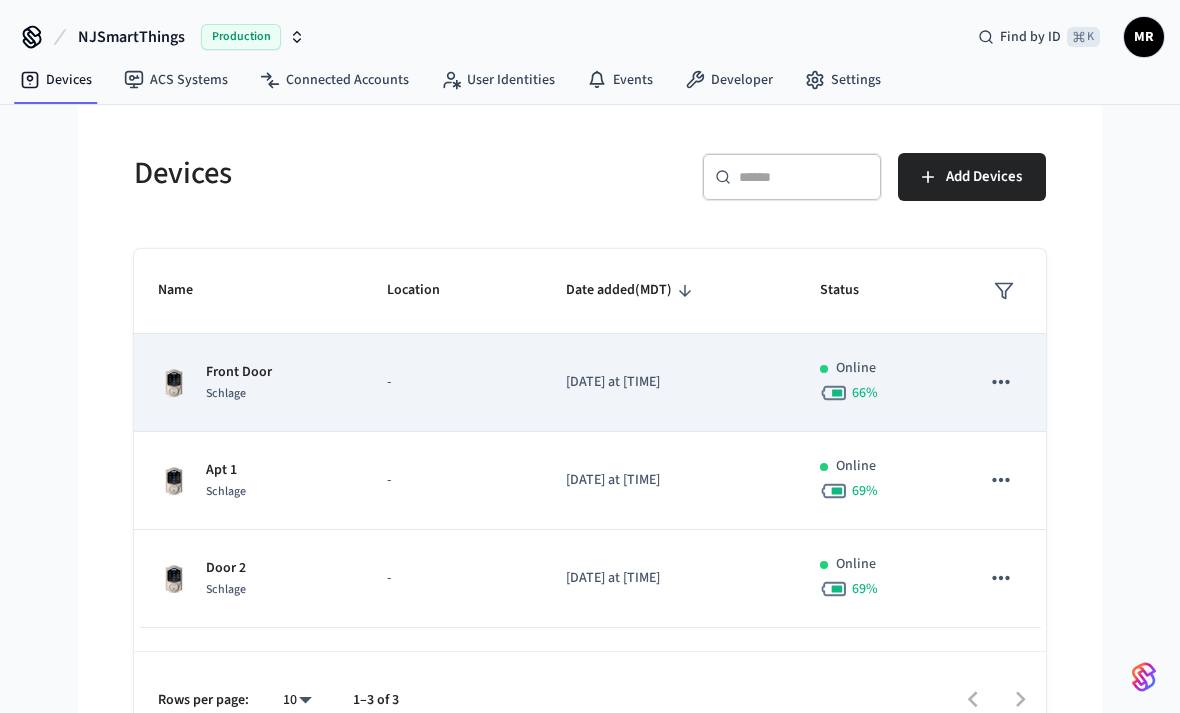 click on "Schlage" at bounding box center (239, 393) 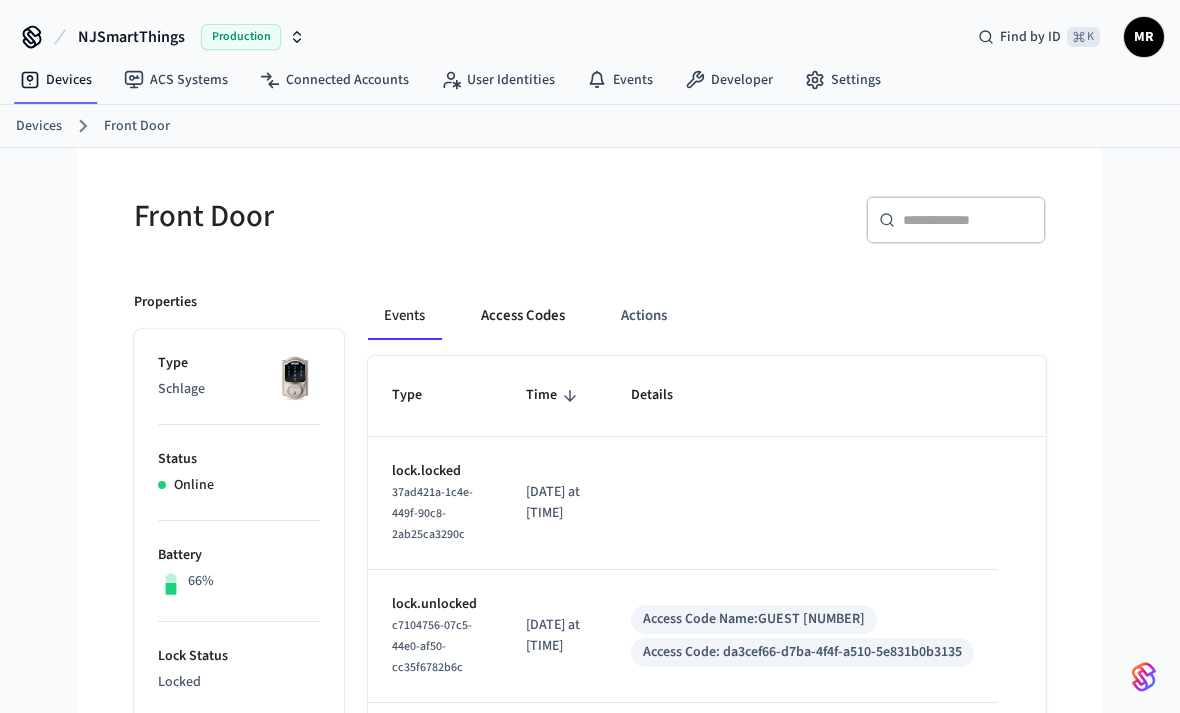click on "Access Codes" at bounding box center (523, 316) 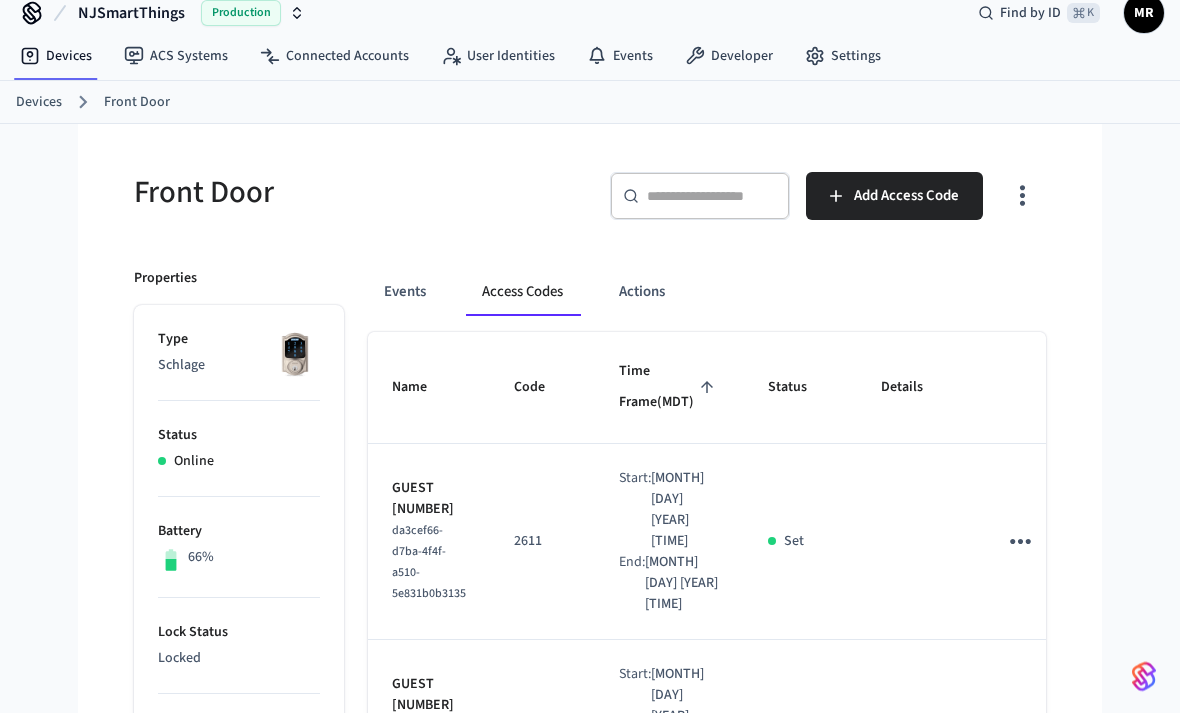 scroll, scrollTop: 0, scrollLeft: 0, axis: both 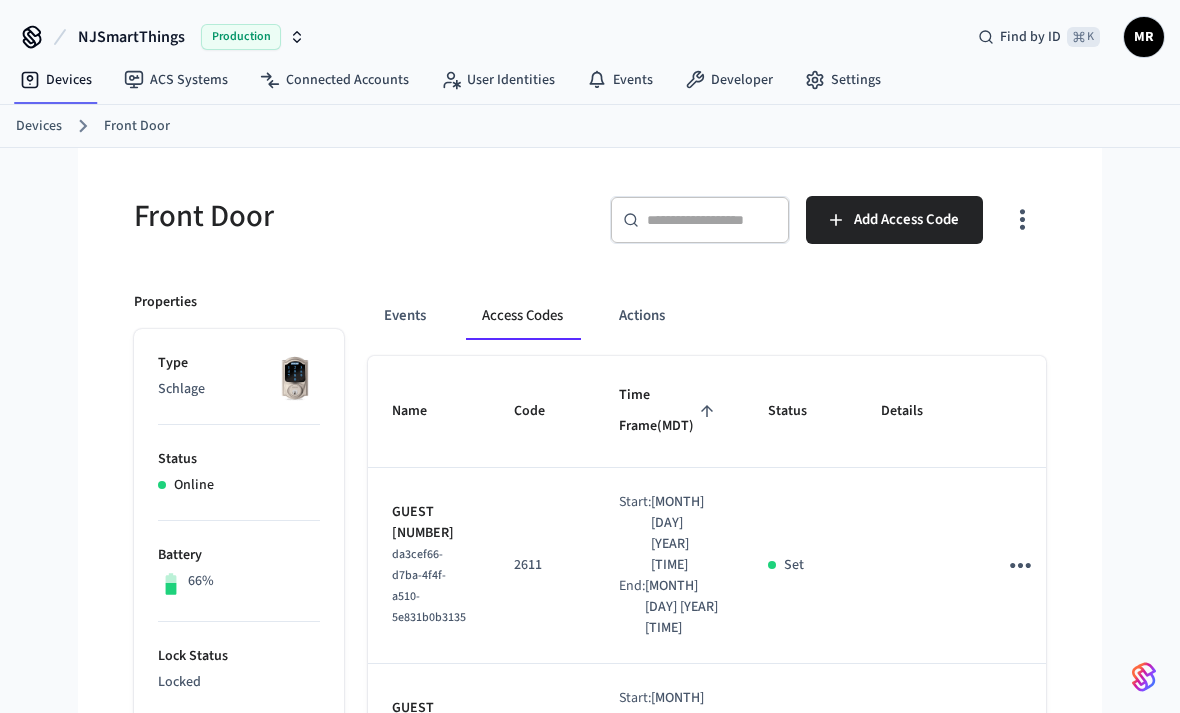 click on "Devices" at bounding box center [39, 126] 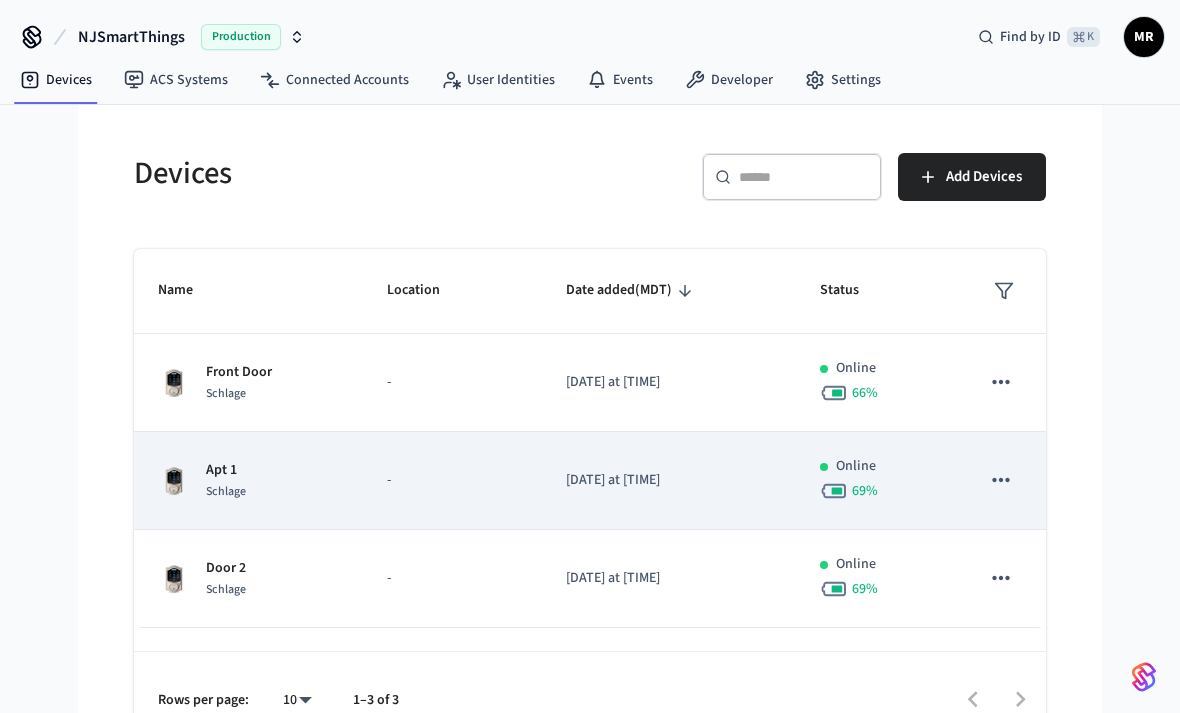 click on "Apt [NUMBER] Schlage" at bounding box center [248, 481] 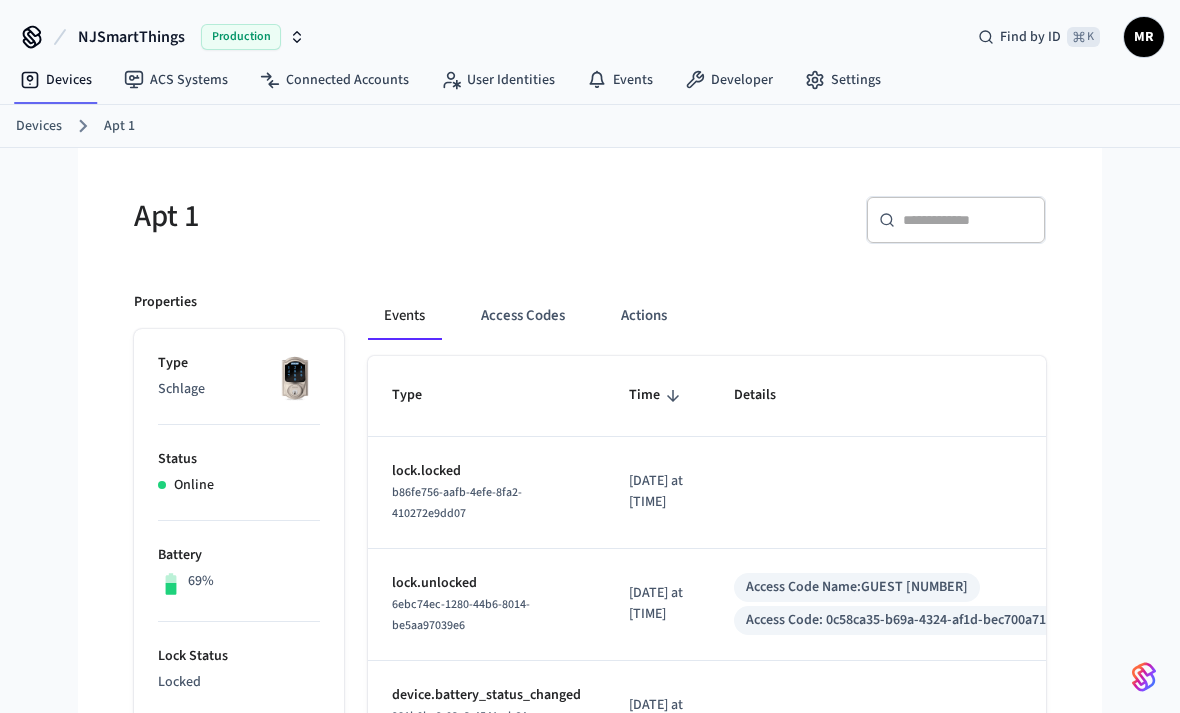 click on "Access Codes" at bounding box center [523, 316] 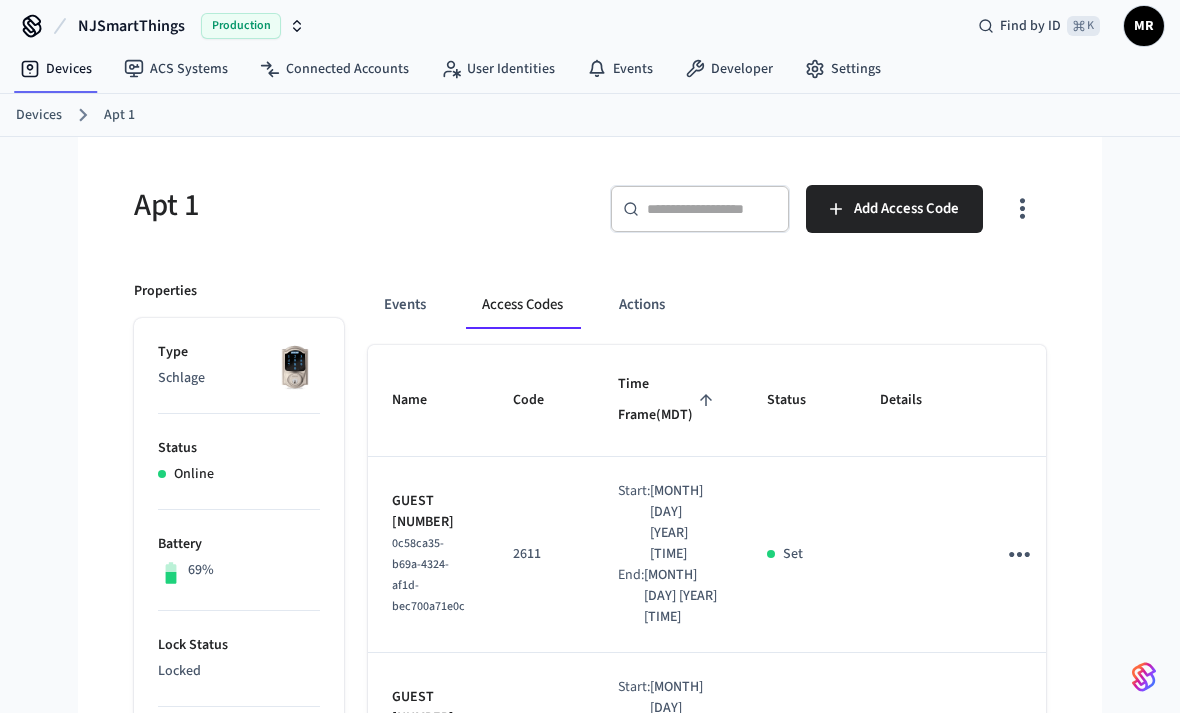 scroll, scrollTop: 0, scrollLeft: 0, axis: both 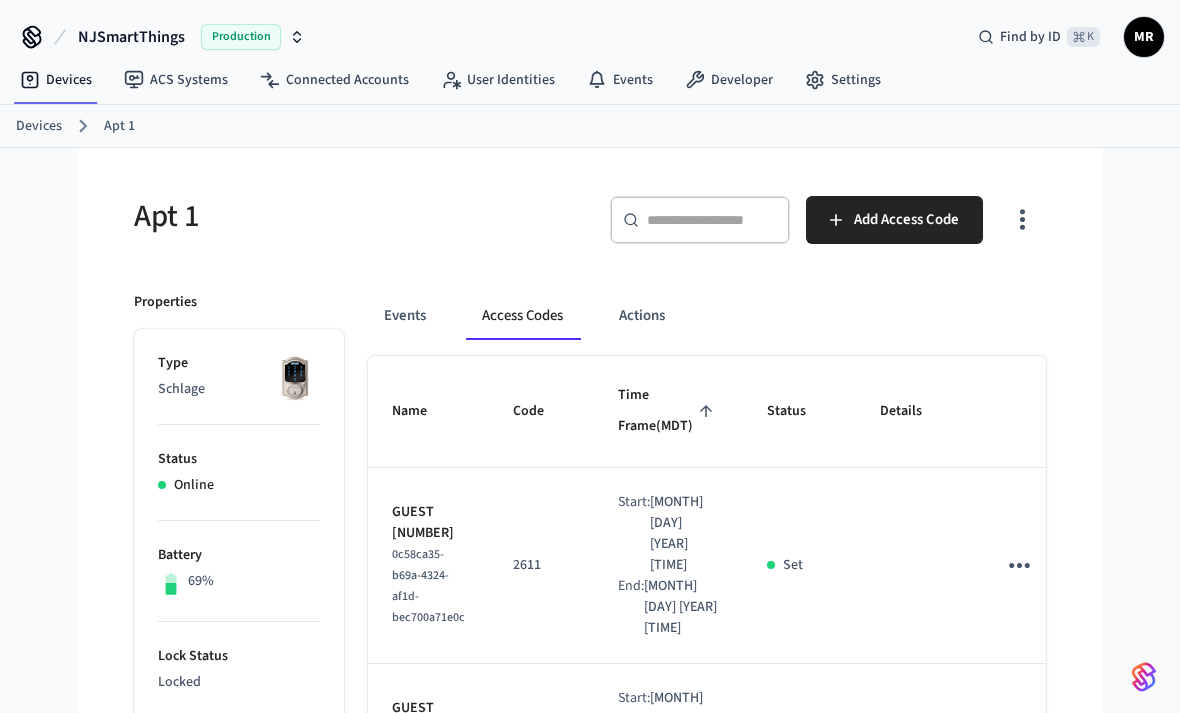 click on "Devices" at bounding box center [39, 126] 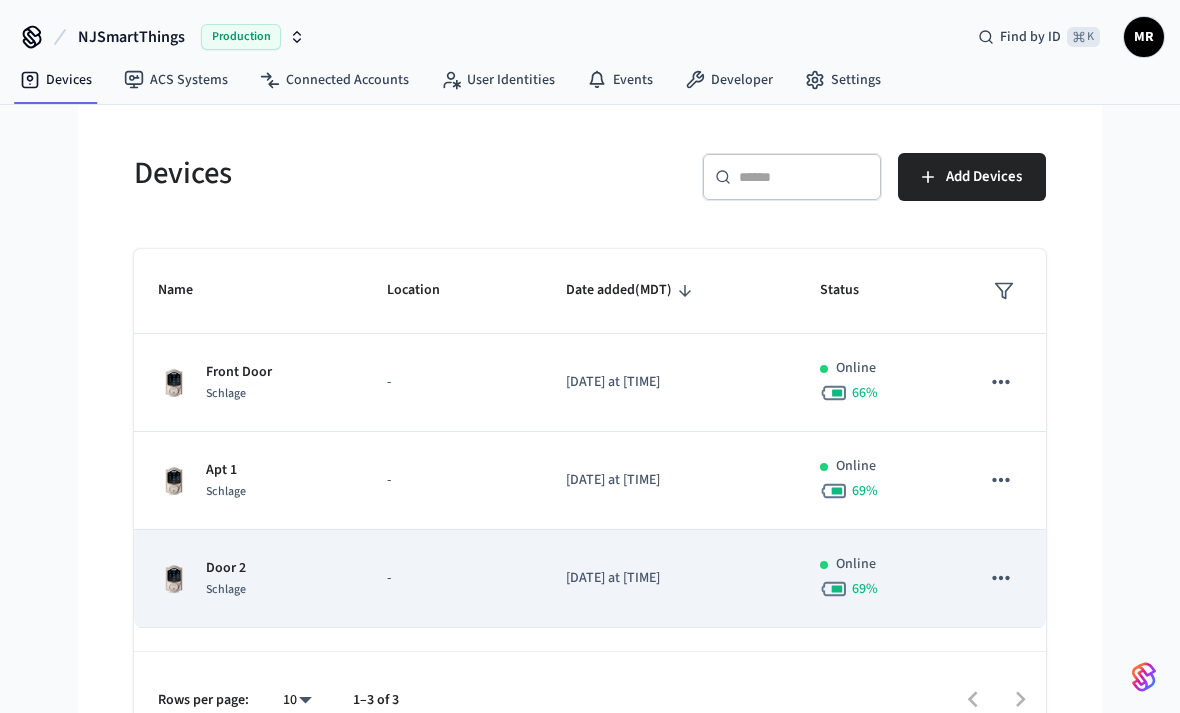 click on "Door 2 Schlage" at bounding box center [248, 579] 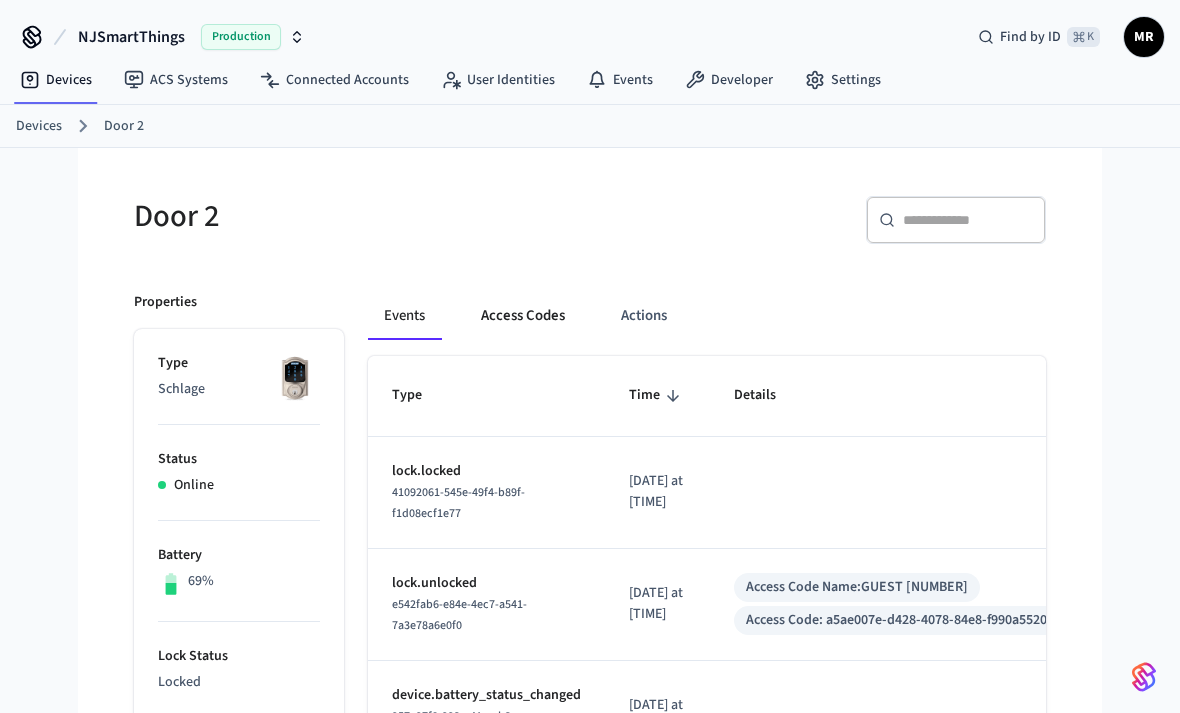 click on "Access Codes" at bounding box center [523, 316] 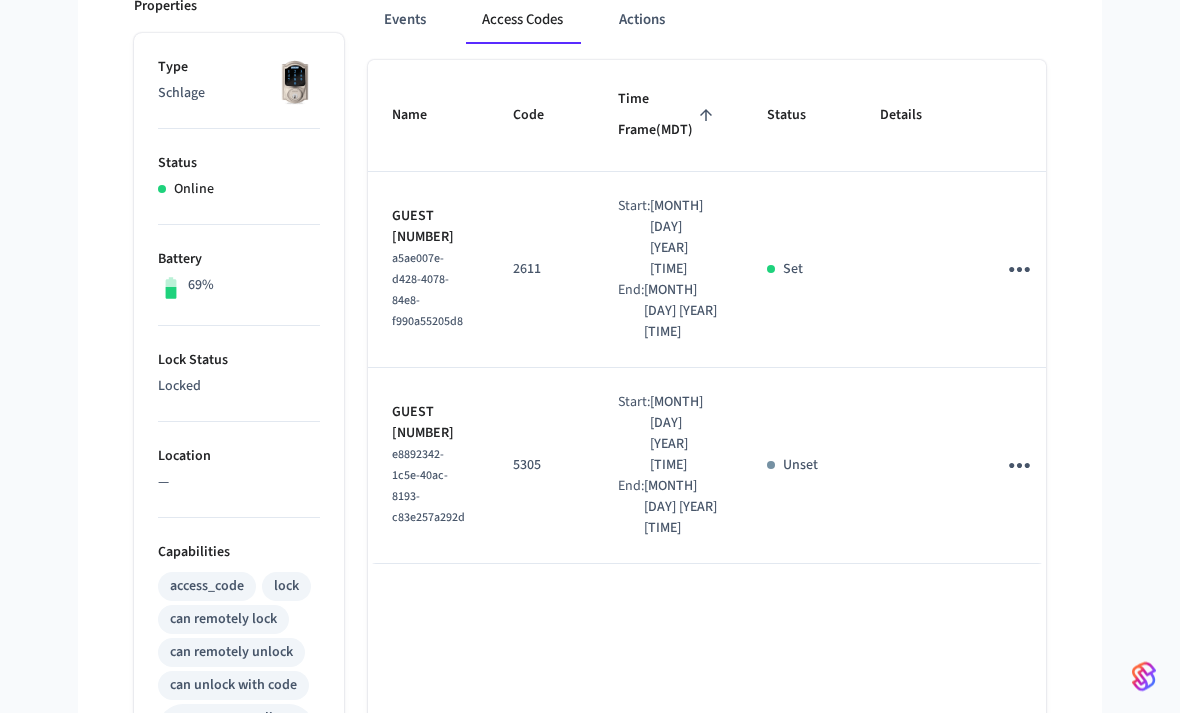 scroll, scrollTop: 296, scrollLeft: 0, axis: vertical 